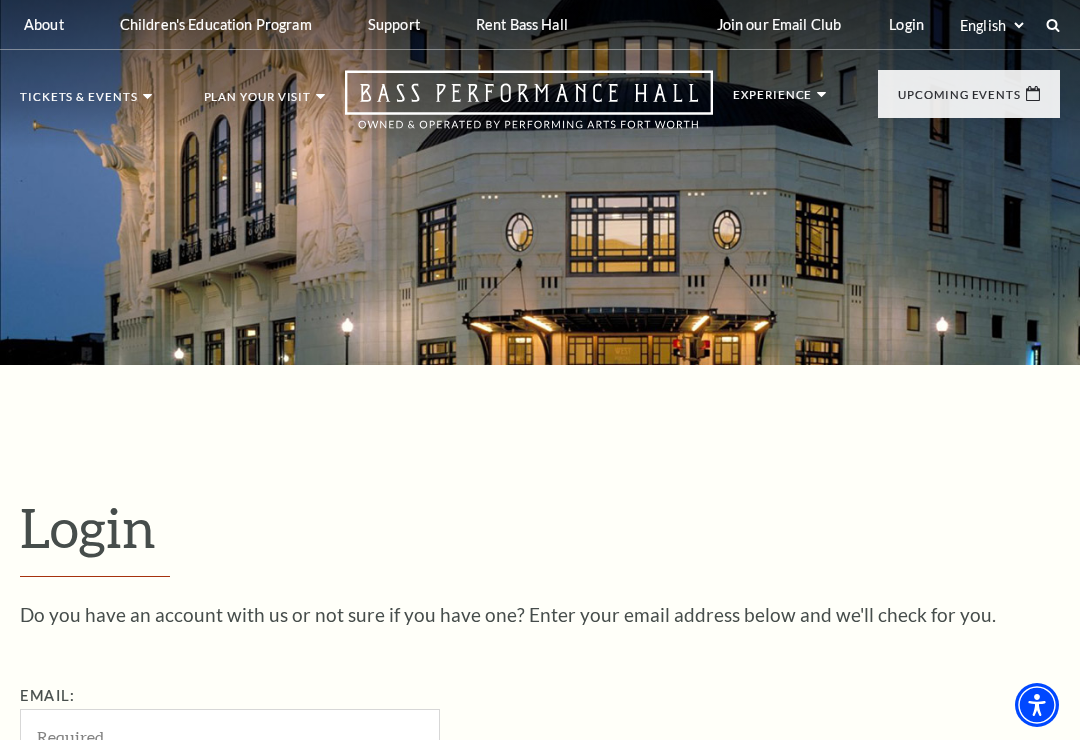 scroll, scrollTop: 169, scrollLeft: 0, axis: vertical 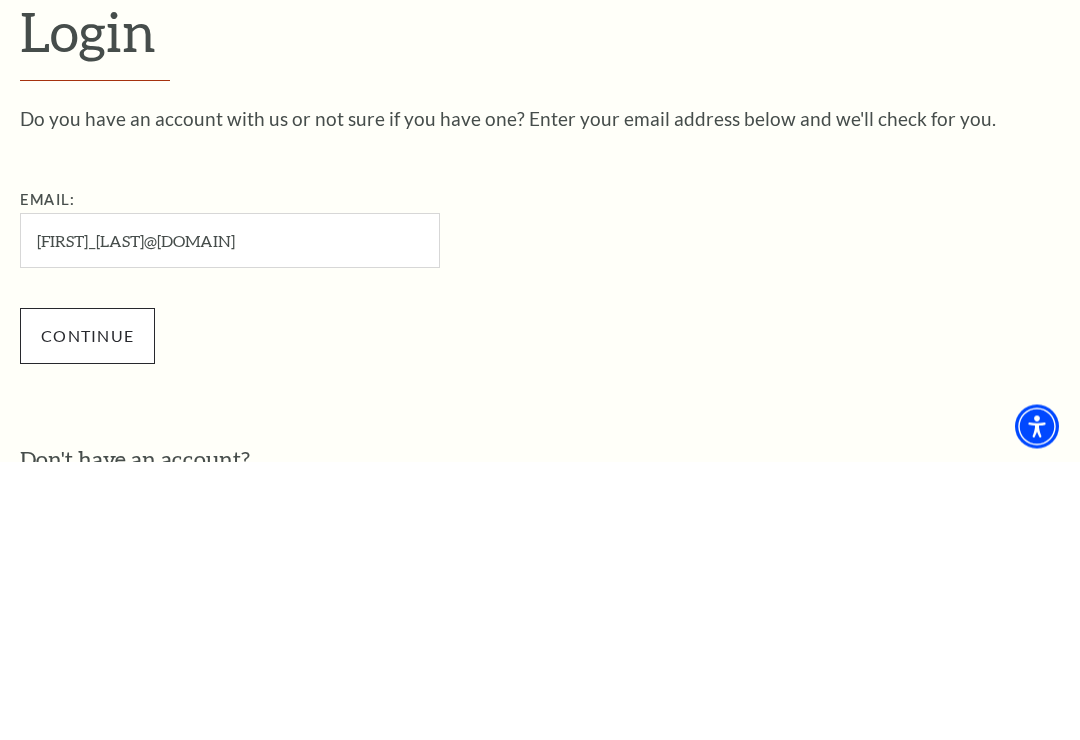 type on "karen_mcelwee@yahoo.com" 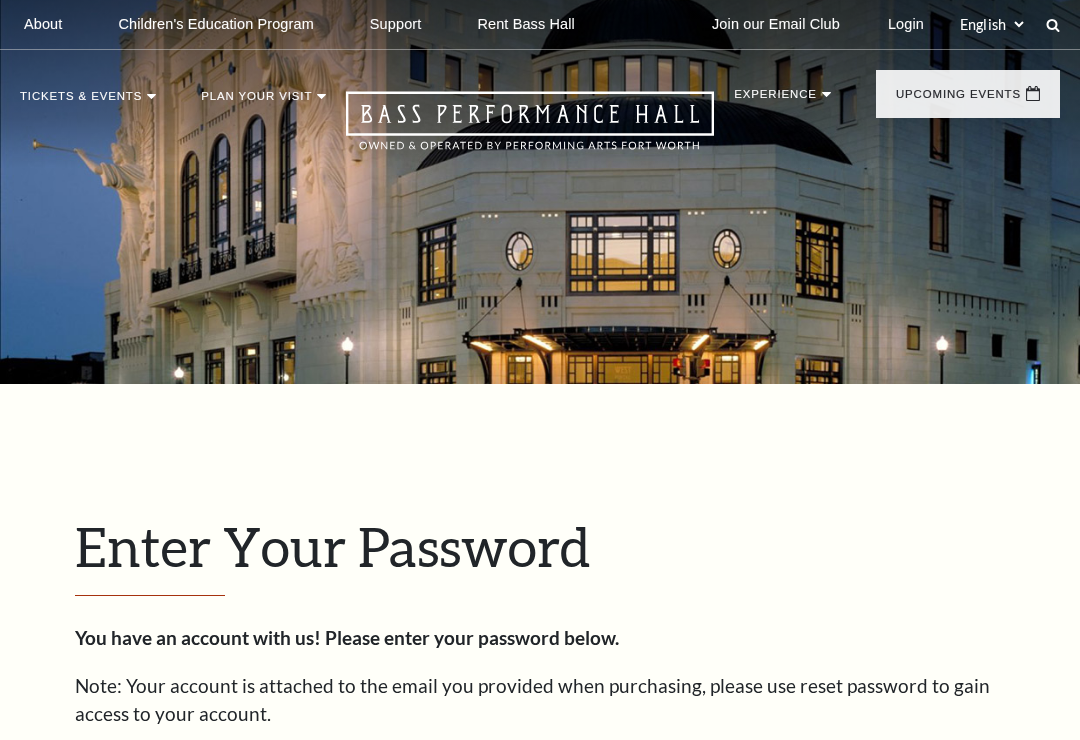 scroll, scrollTop: 0, scrollLeft: 0, axis: both 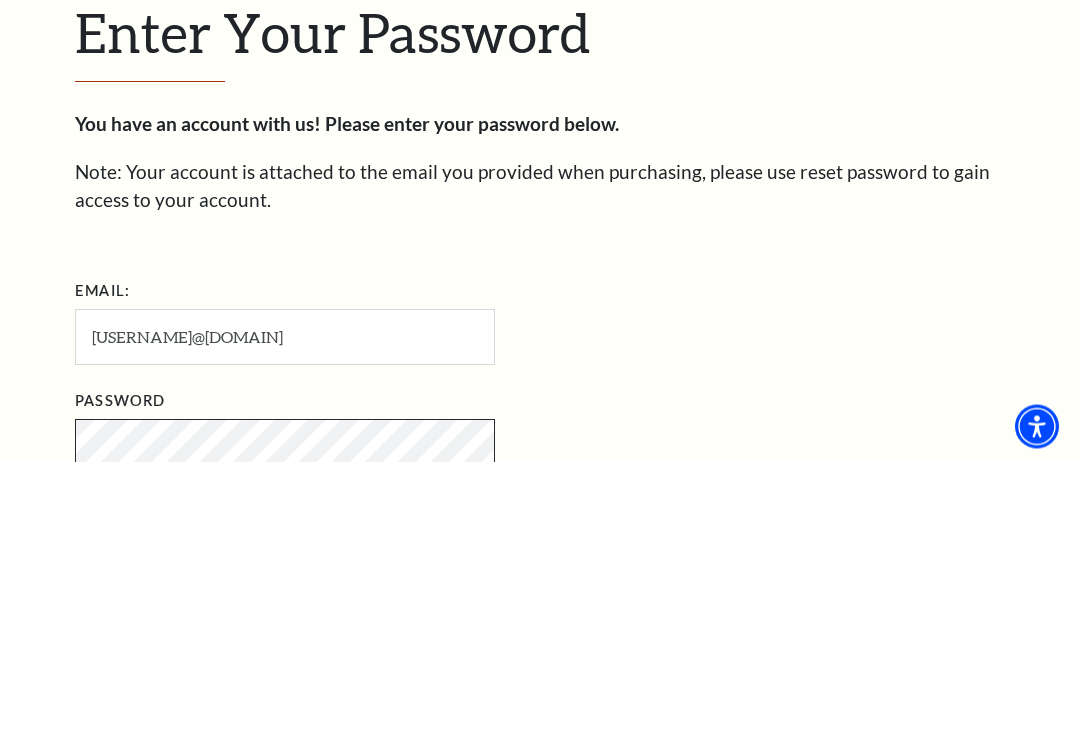 click on "Login" at bounding box center (123, 881) 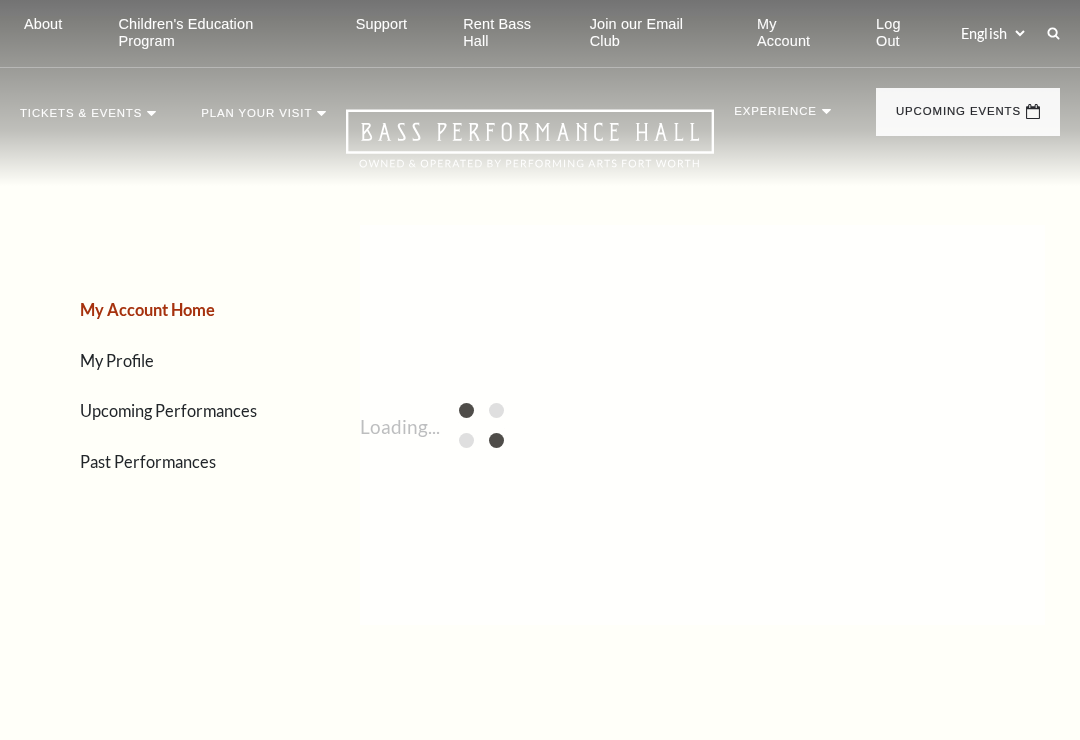 scroll, scrollTop: 0, scrollLeft: 0, axis: both 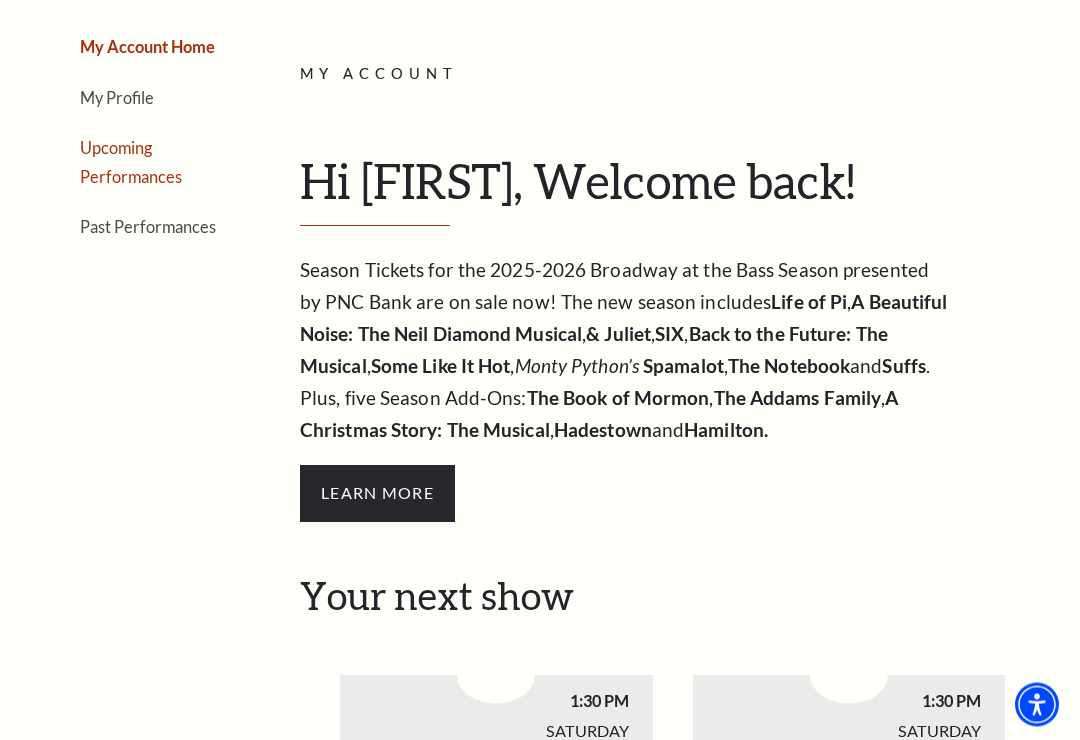 click on "Upcoming Performances" at bounding box center [131, 163] 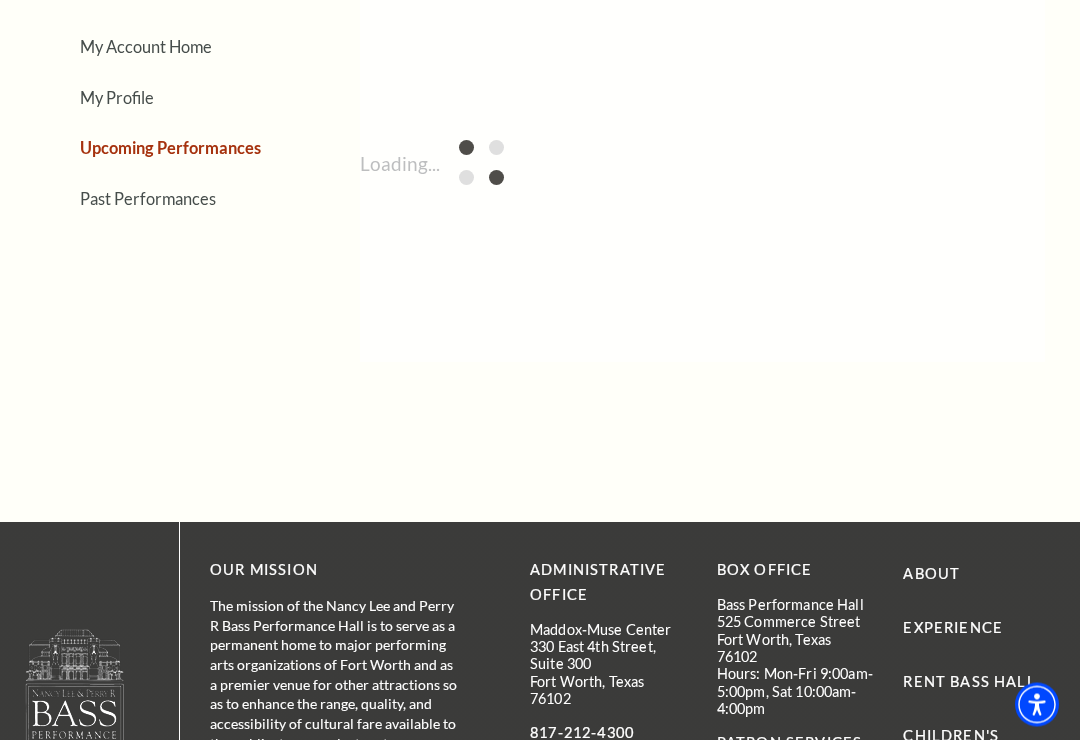 scroll, scrollTop: 263, scrollLeft: 0, axis: vertical 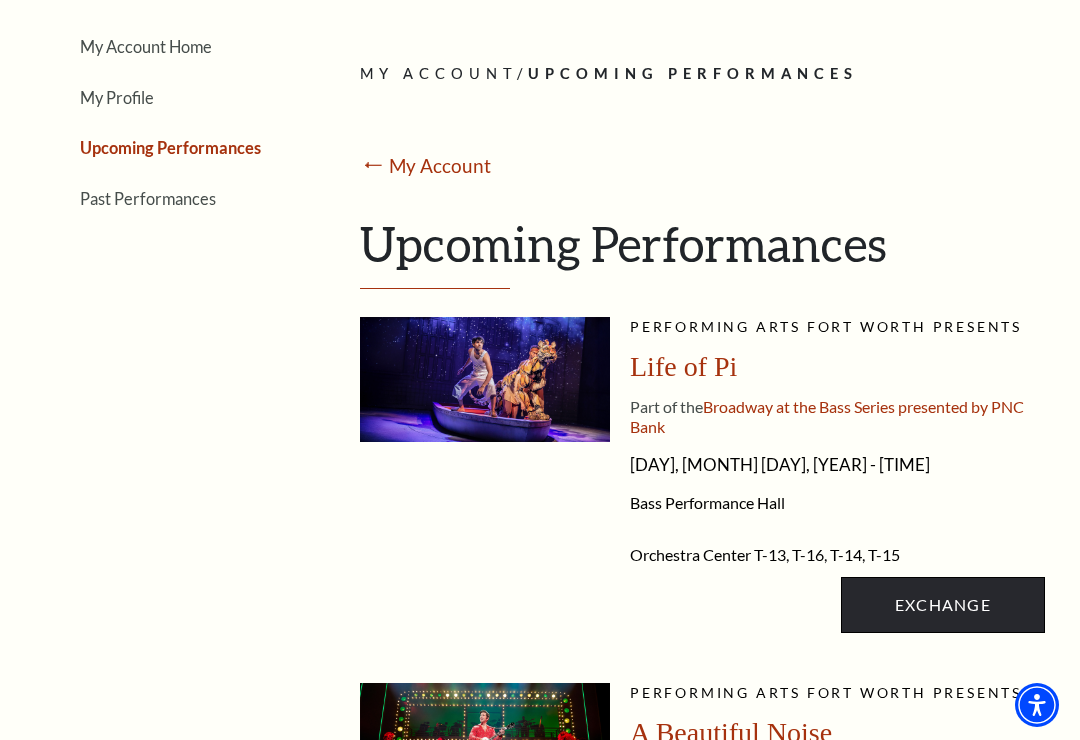 click on "Exchange" at bounding box center (943, 605) 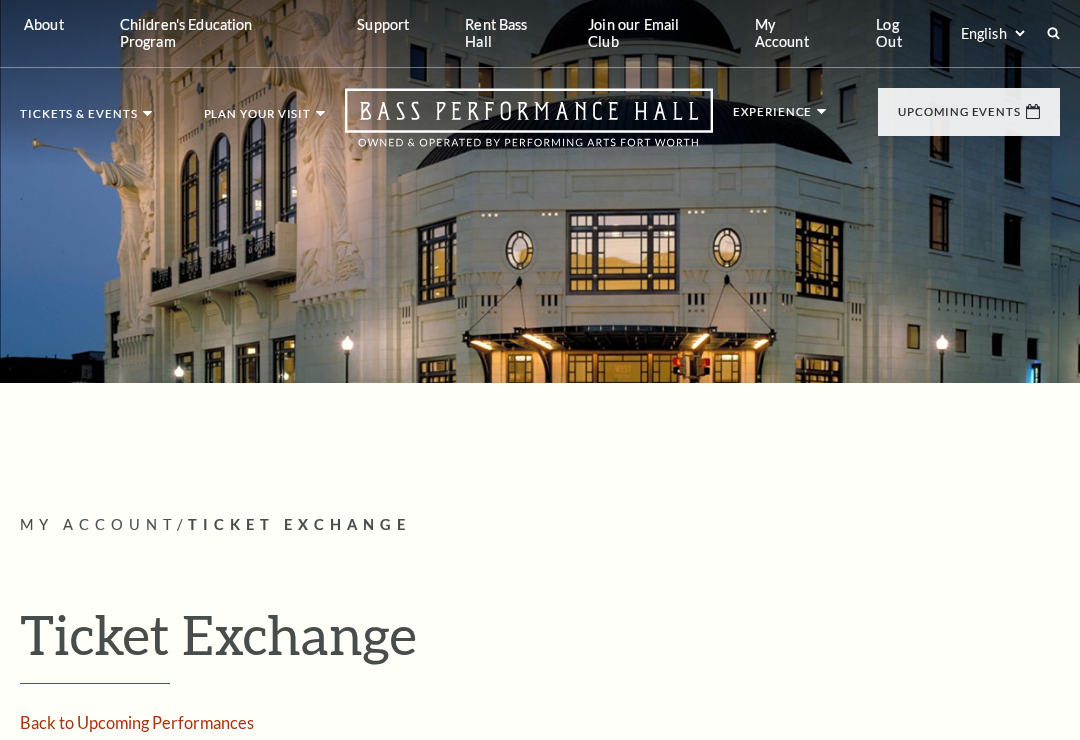 scroll, scrollTop: 0, scrollLeft: 0, axis: both 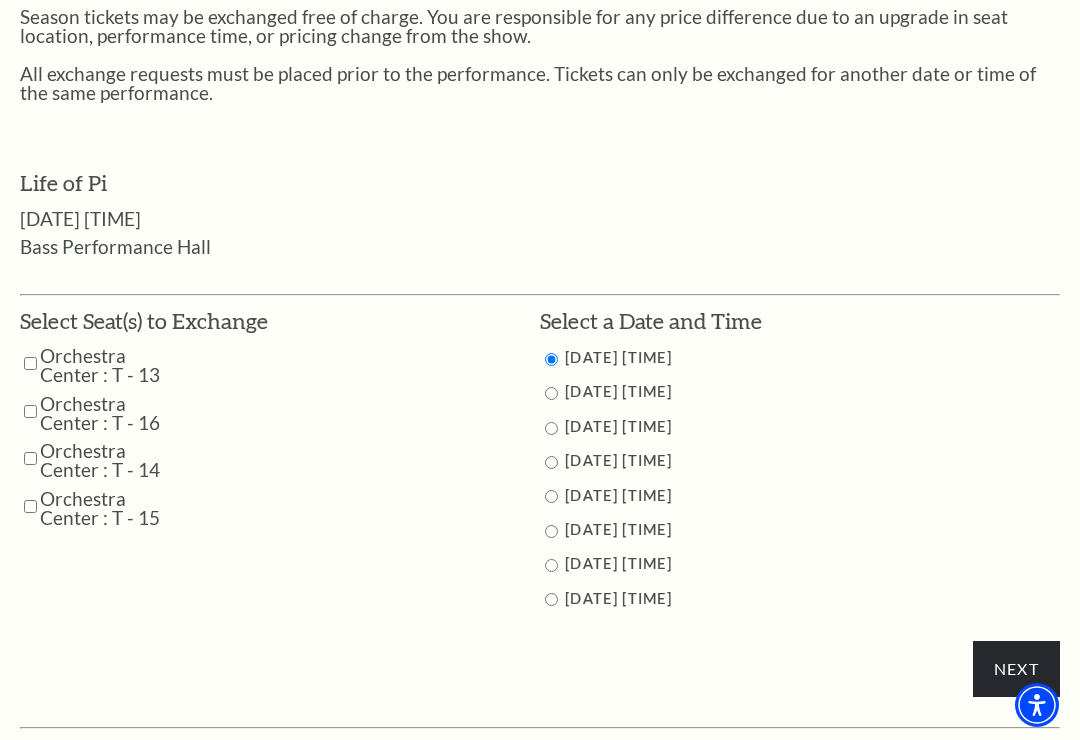 click at bounding box center (30, 363) 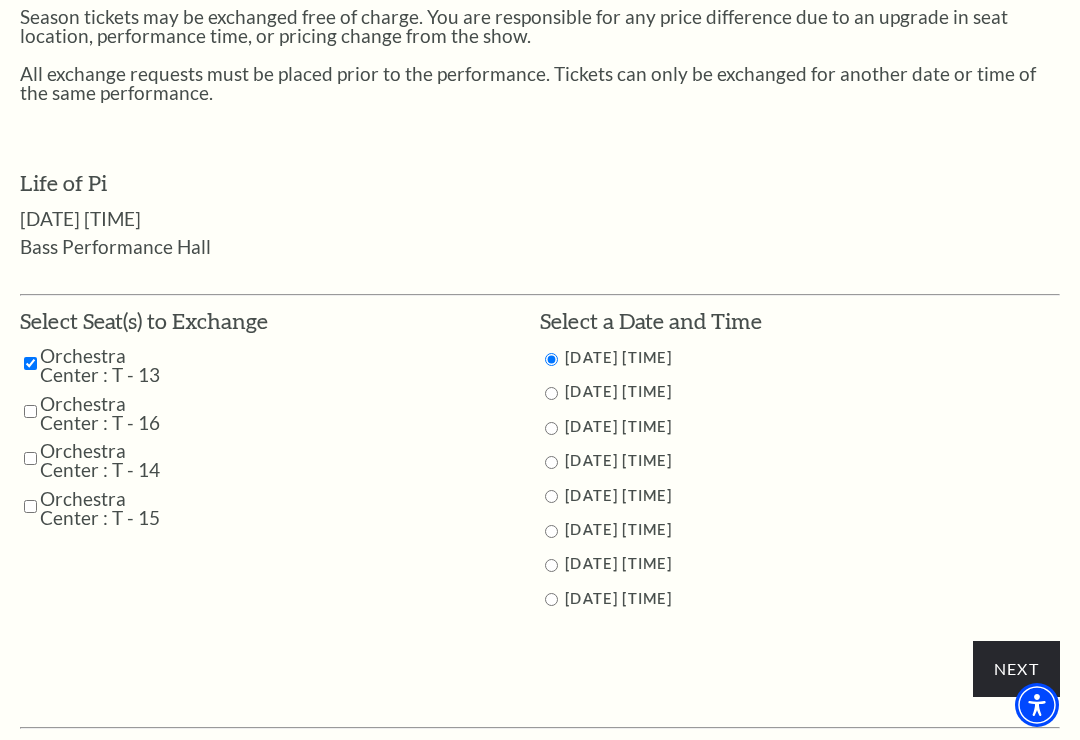 click at bounding box center [30, 411] 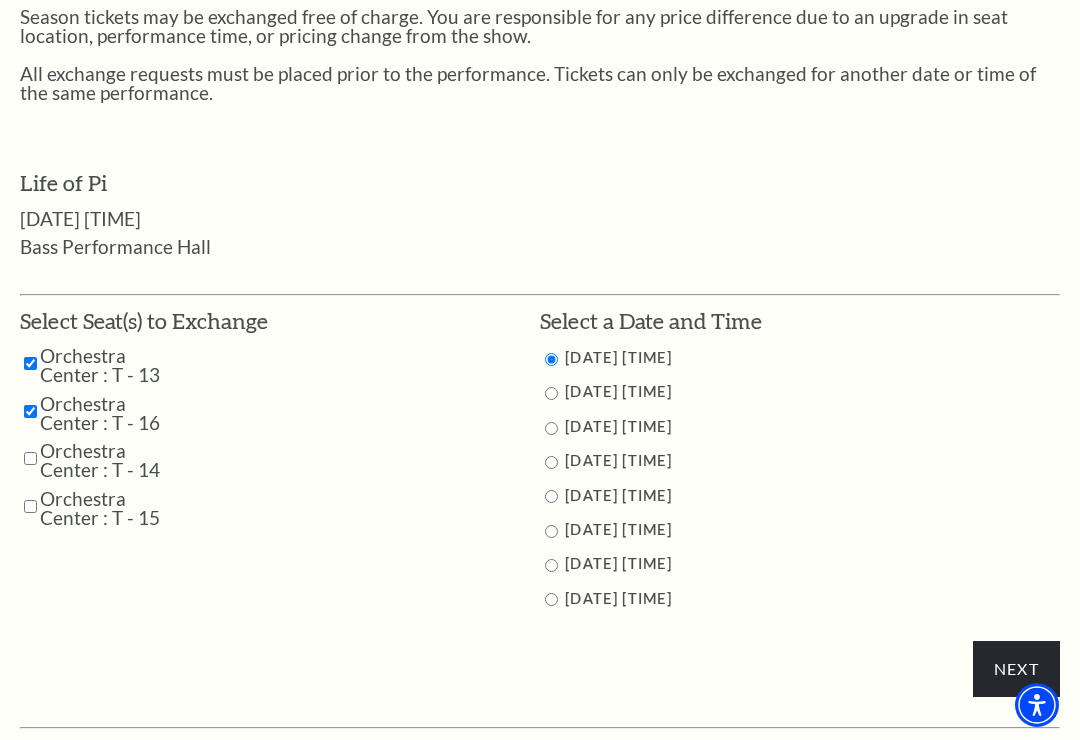 click at bounding box center (30, 458) 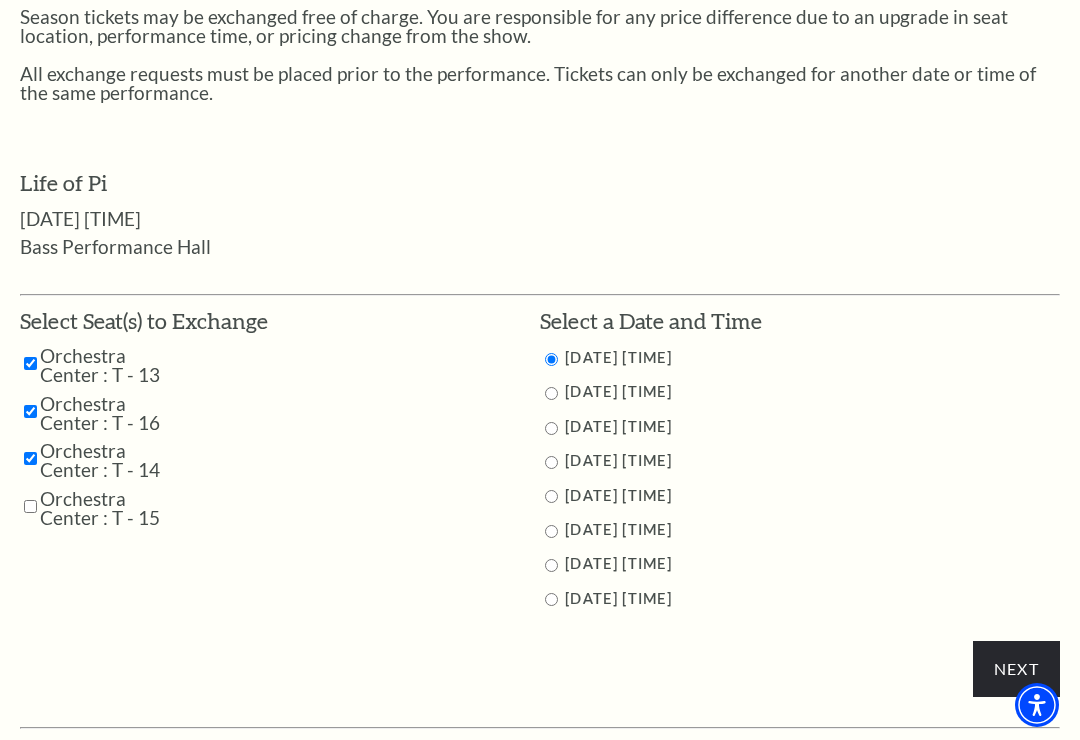 click at bounding box center (30, 506) 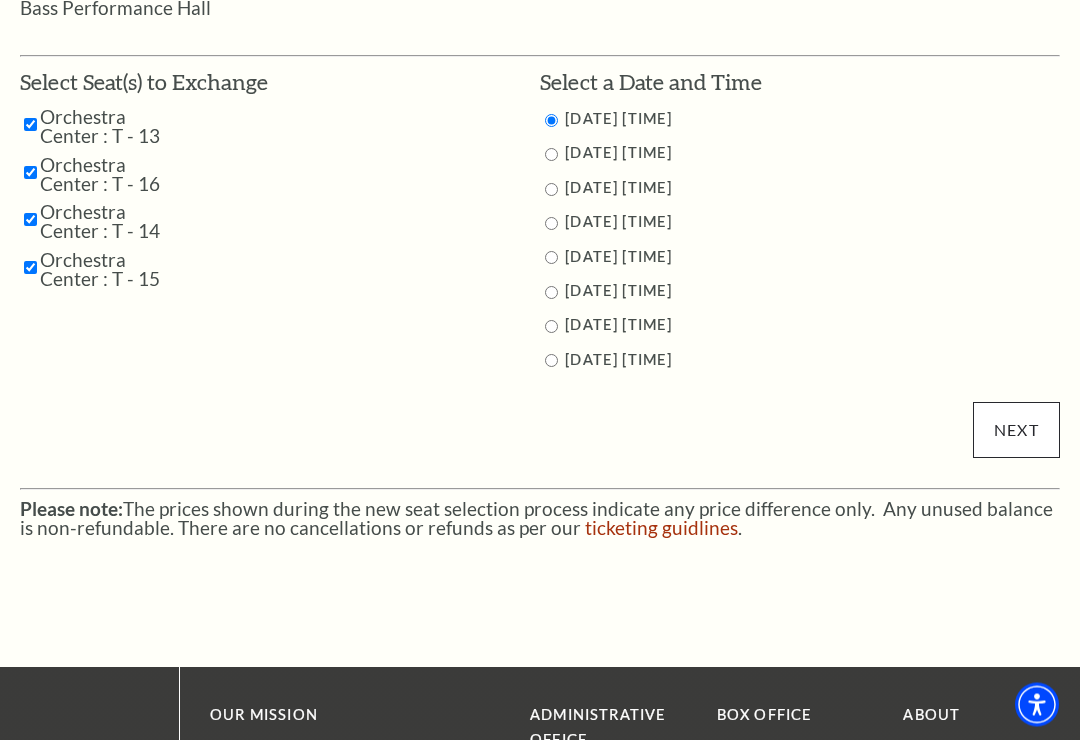 click on "Next" at bounding box center (1016, 431) 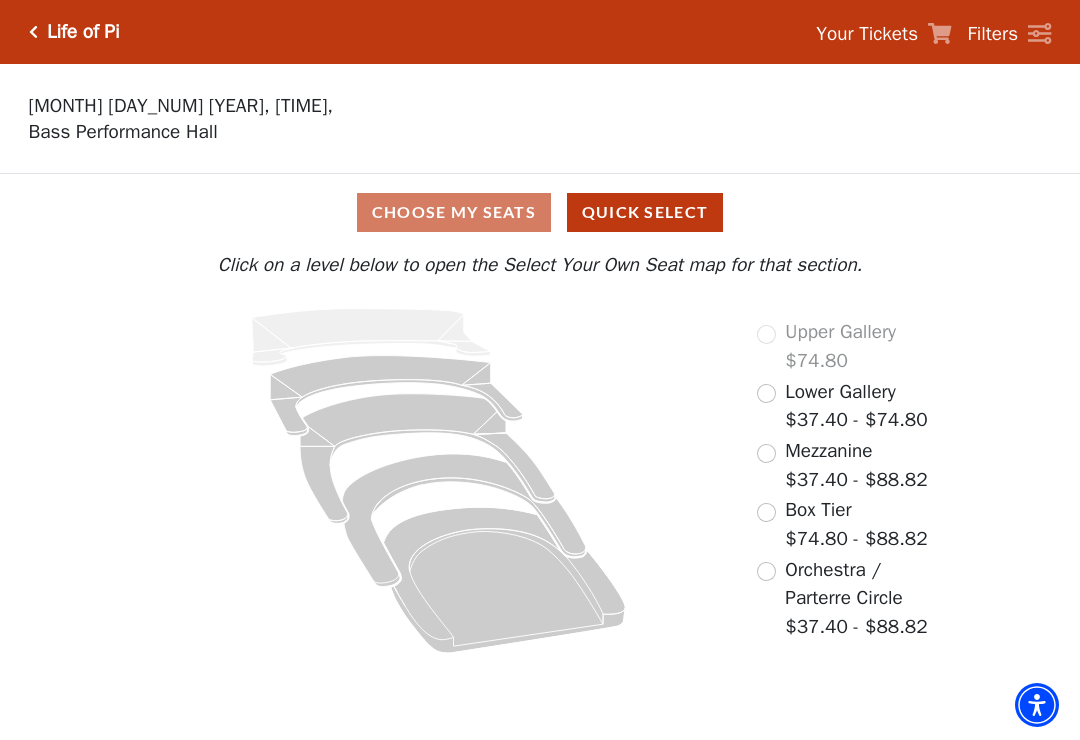 scroll, scrollTop: 0, scrollLeft: 0, axis: both 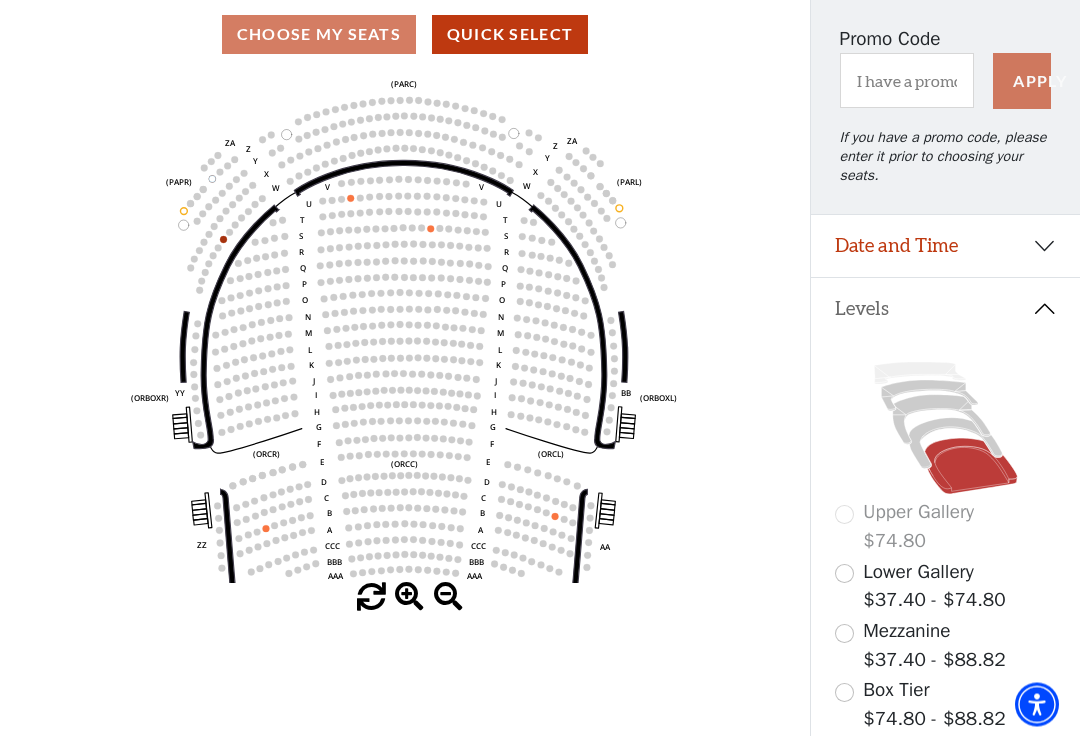 click at bounding box center [844, 693] 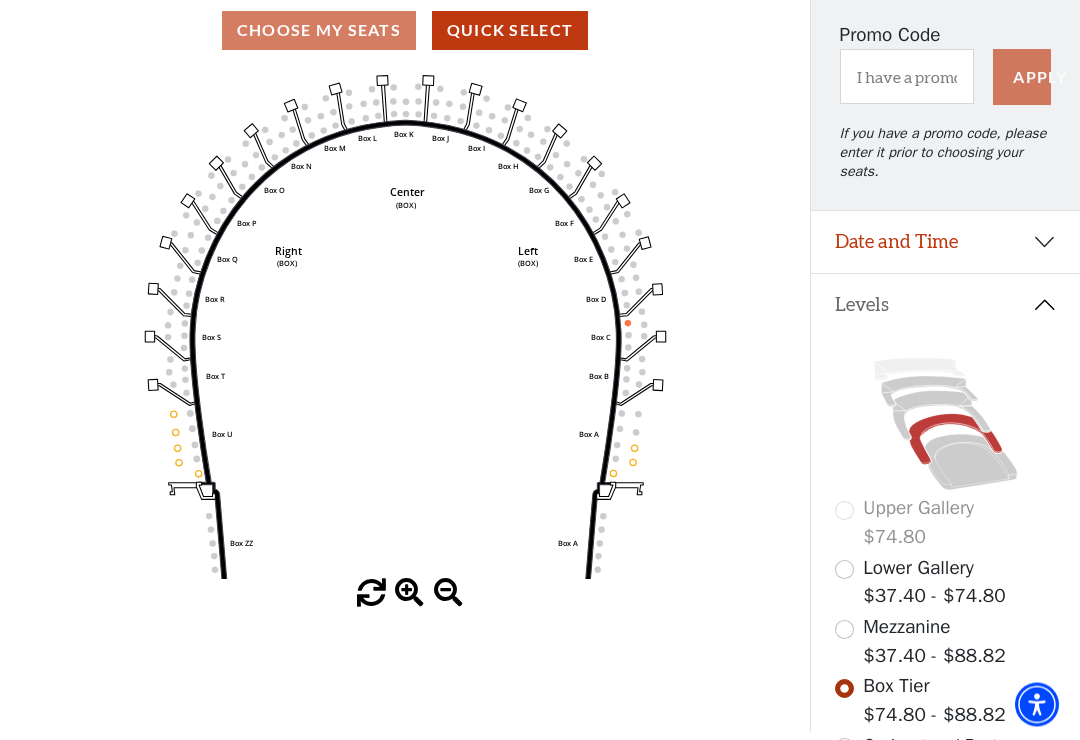 scroll, scrollTop: 182, scrollLeft: 0, axis: vertical 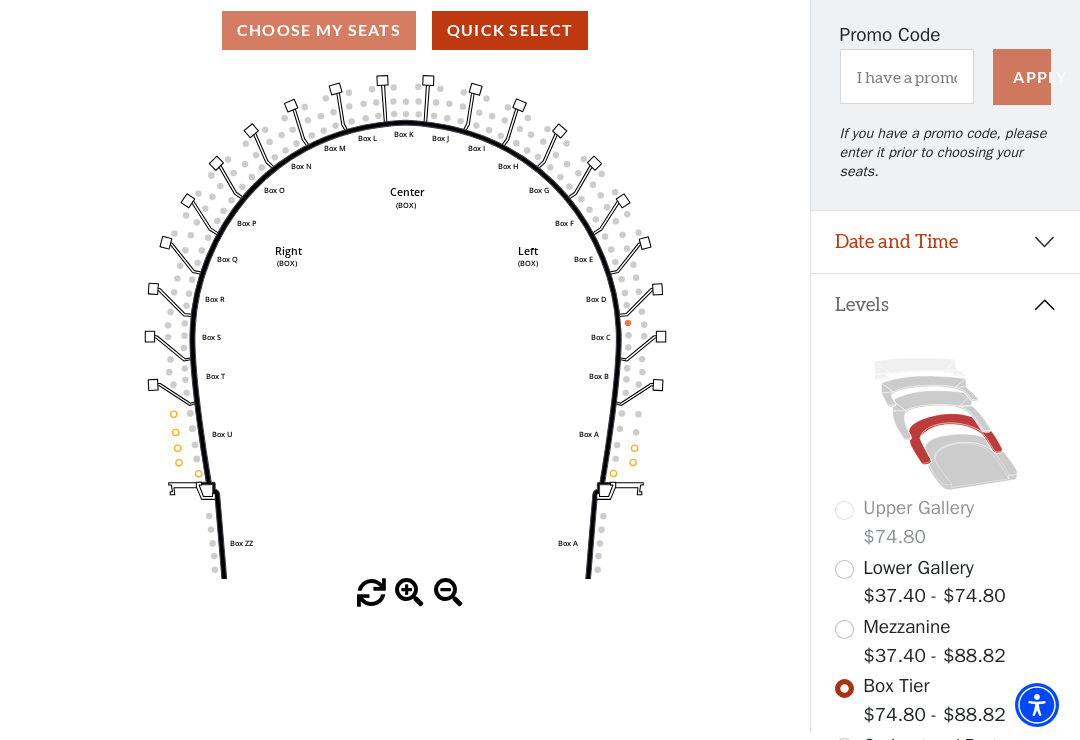 click at bounding box center [844, 629] 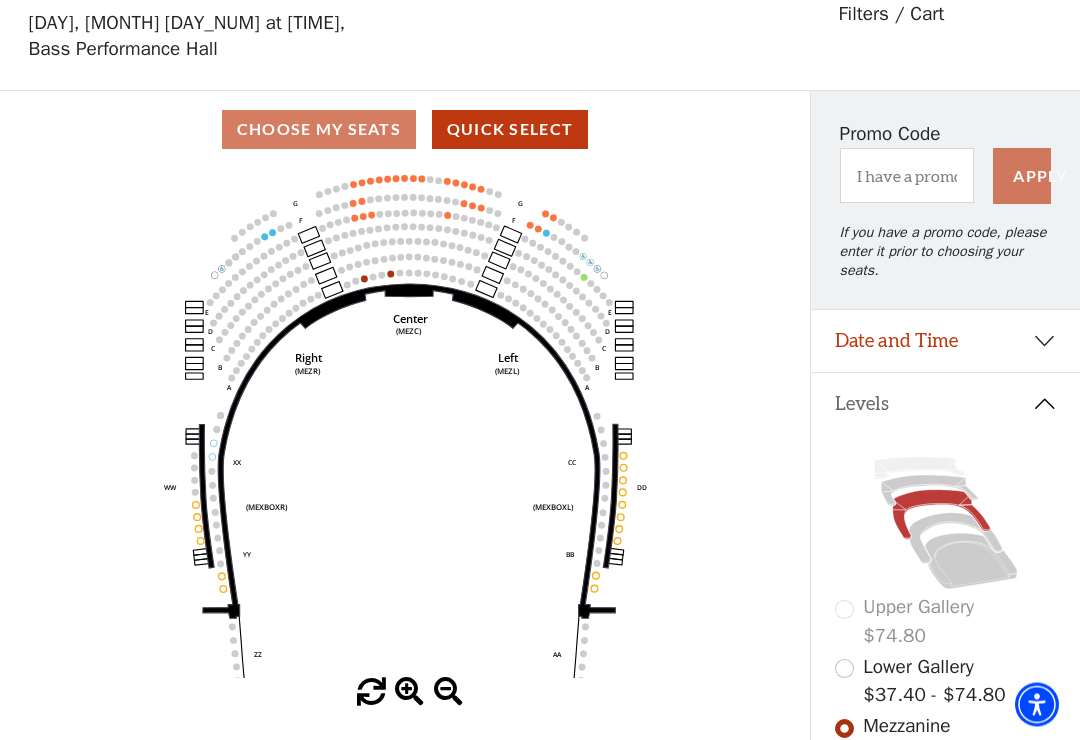 scroll, scrollTop: 93, scrollLeft: 0, axis: vertical 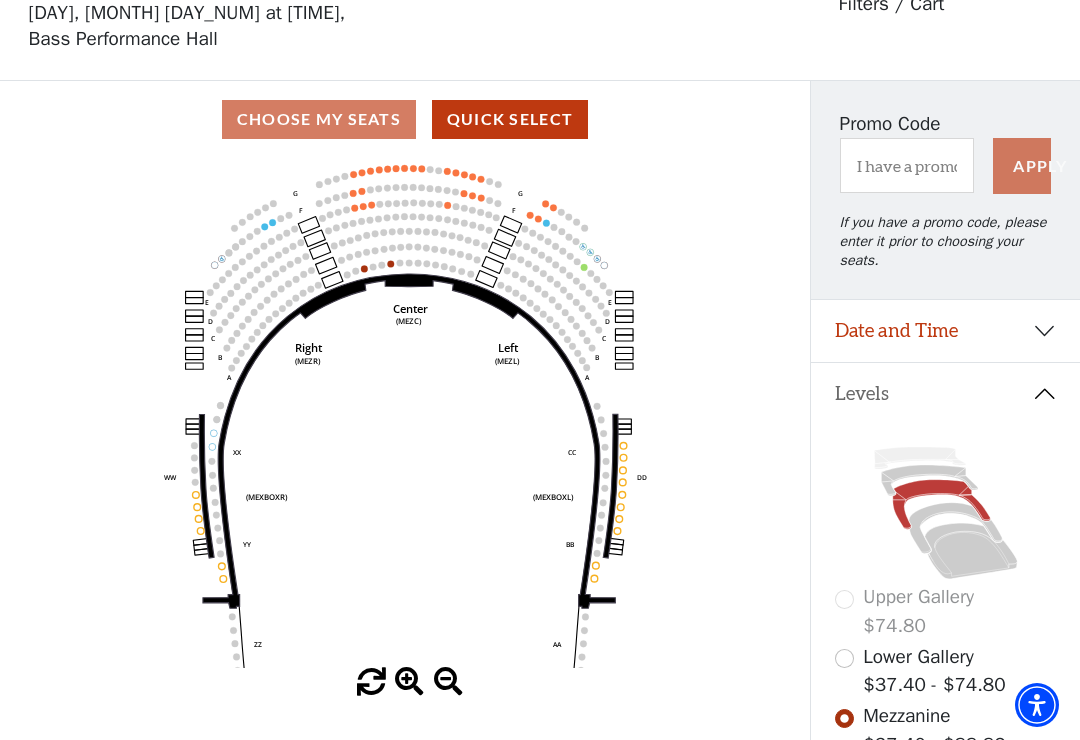 click at bounding box center (844, 658) 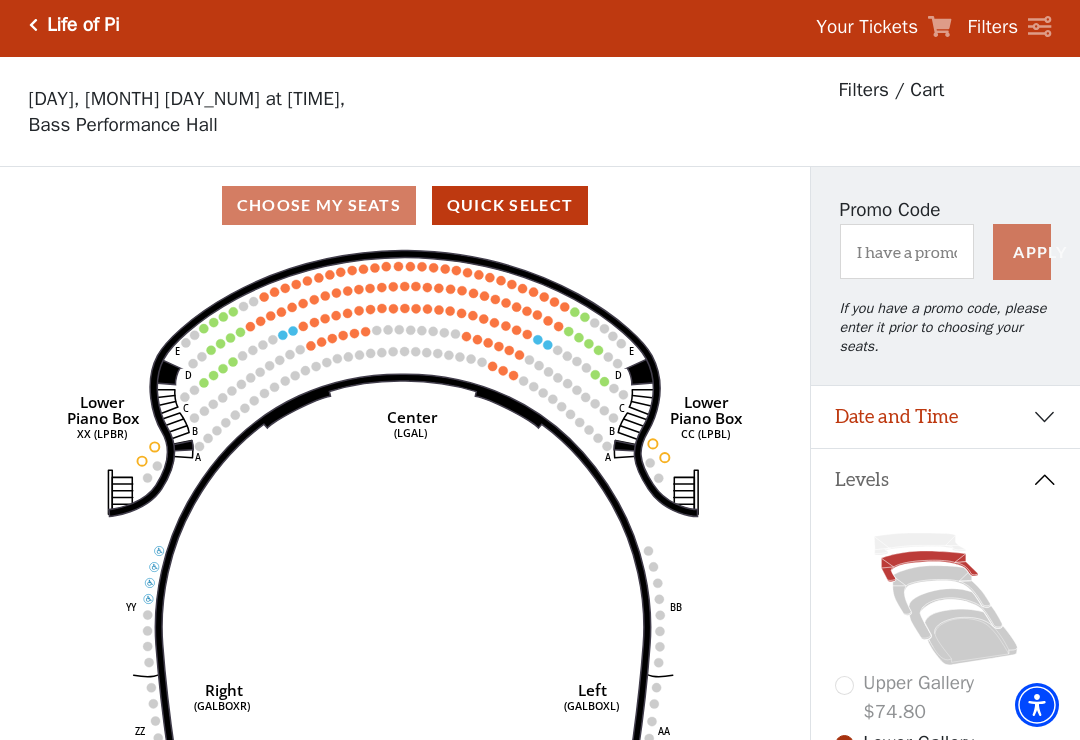 scroll, scrollTop: 0, scrollLeft: 0, axis: both 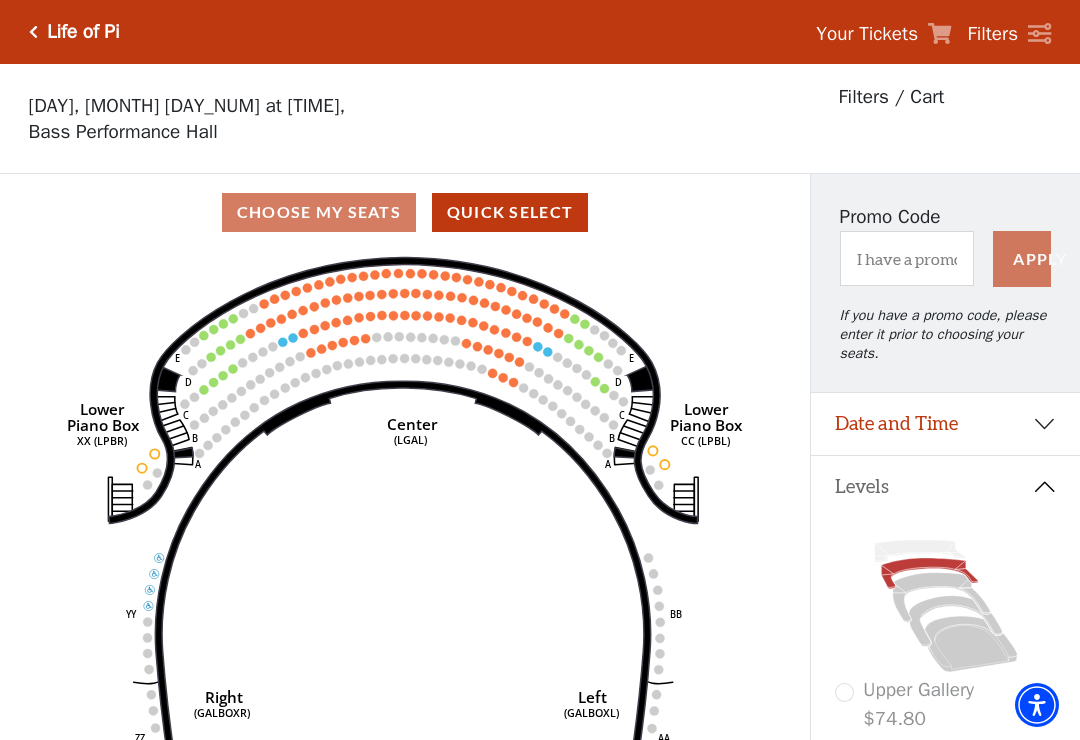 click on "Date and Time" at bounding box center [945, 424] 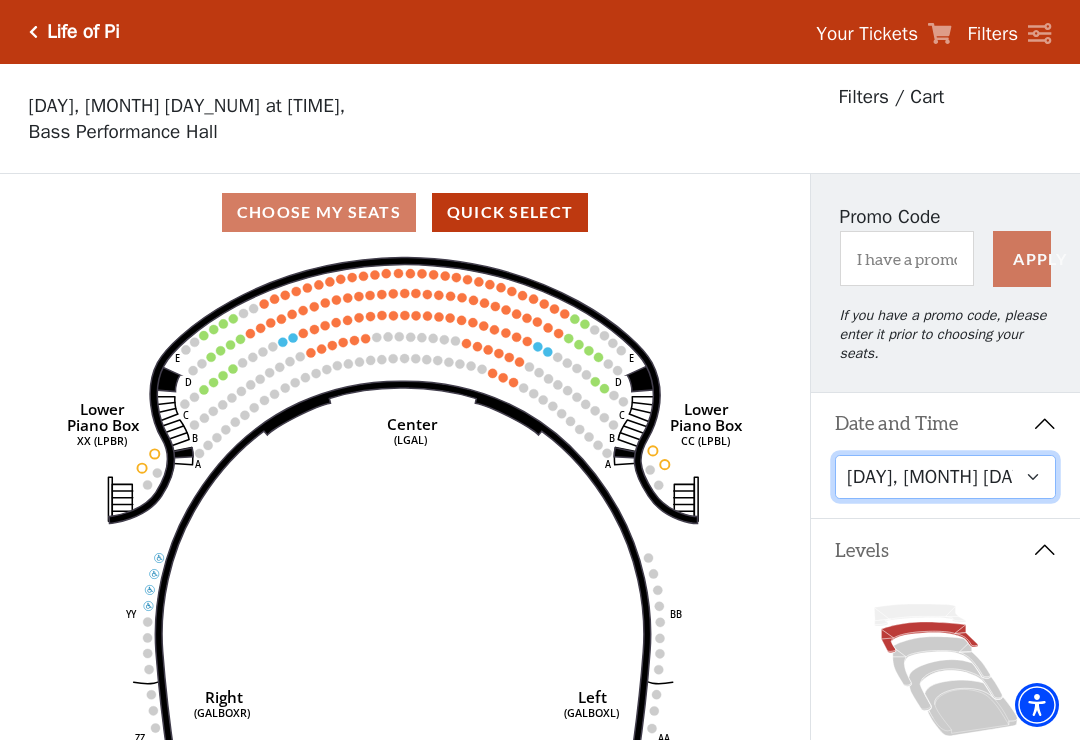 click on "[DAY], [MONTH] [DAY_NUM] at [TIME] [DAY], [MONTH] [DAY_NUM] at [TIME] [DAY], [MONTH] [DAY_NUM] at [TIME] [DAY], [MONTH] [DAY_NUM] at [TIME] [DAY], [MONTH] [DAY_NUM] at [TIME] [DAY], [MONTH] [DAY_NUM] at [TIME] [DAY], [MONTH] [DAY_NUM] at [TIME] [DAY], [MONTH] [DAY_NUM] at [TIME]" at bounding box center [946, 477] 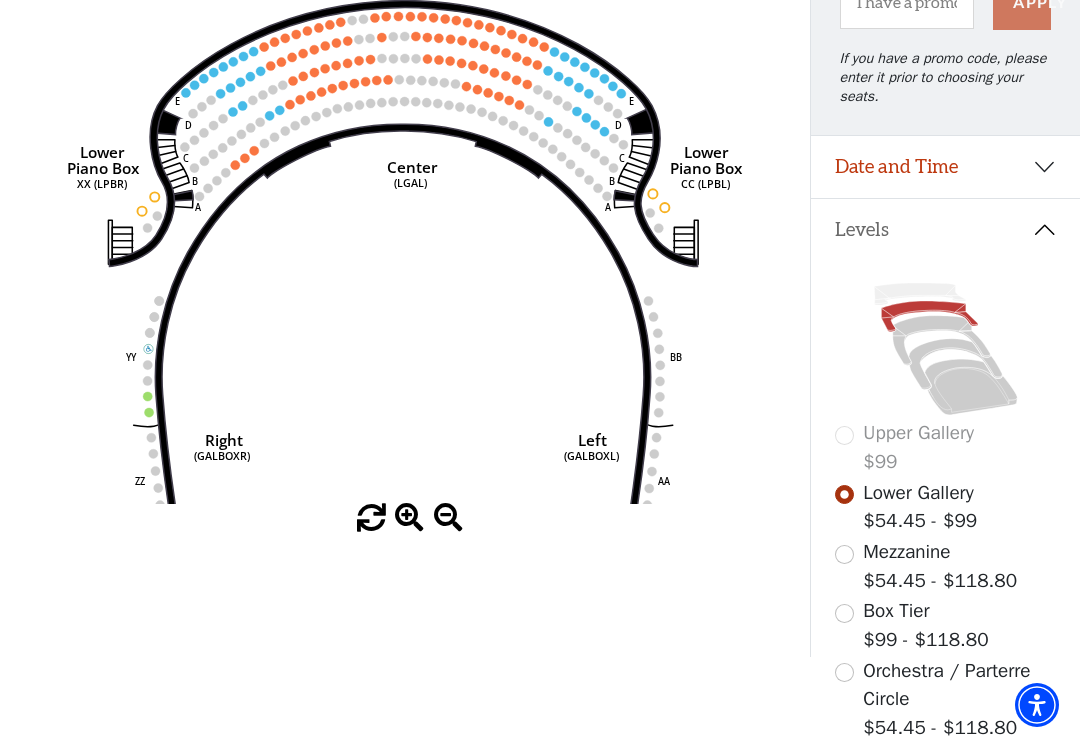 scroll, scrollTop: 257, scrollLeft: 0, axis: vertical 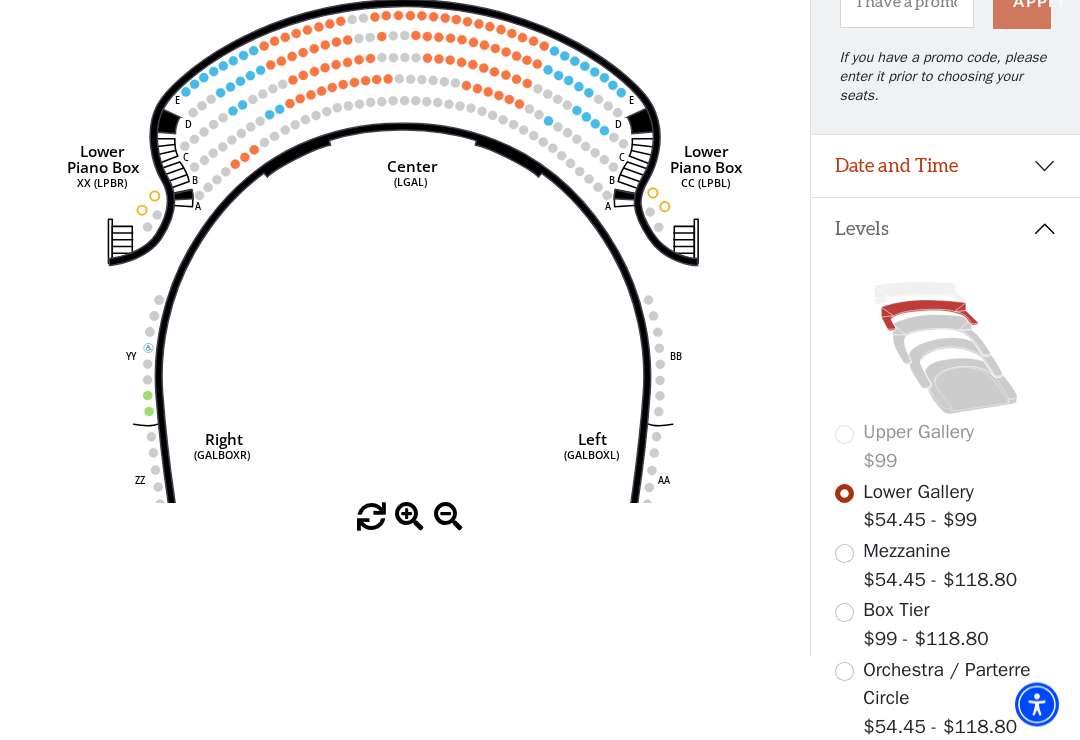 click at bounding box center (844, 554) 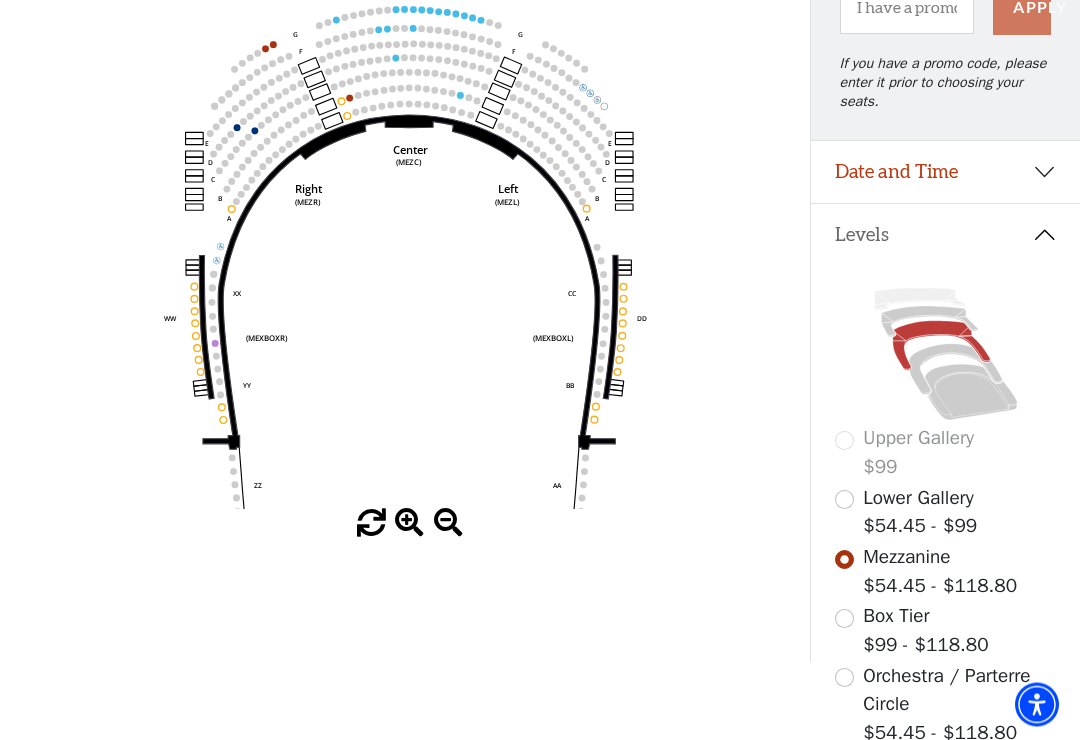 scroll, scrollTop: 252, scrollLeft: 0, axis: vertical 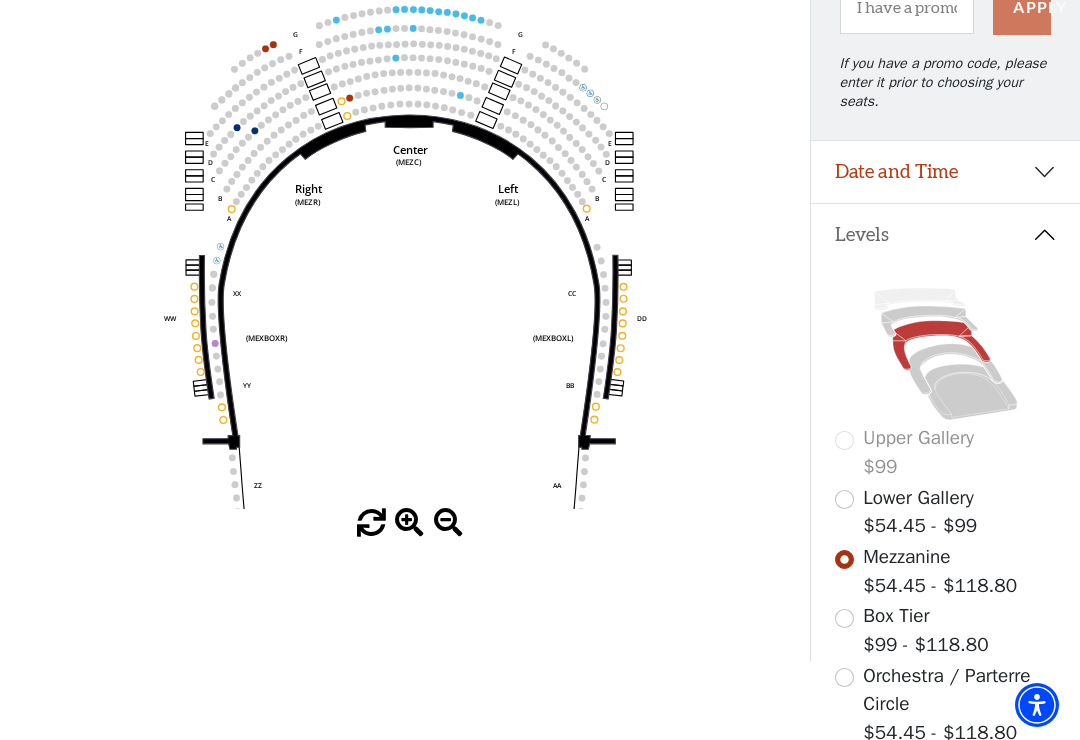 click at bounding box center [844, 618] 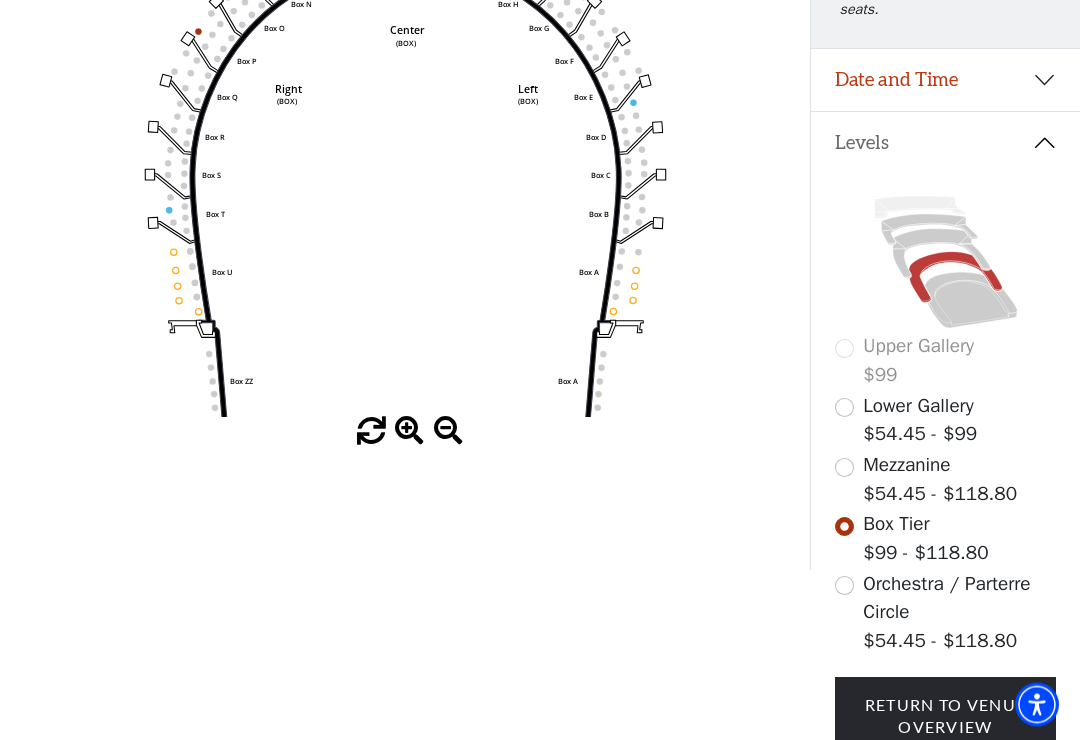 scroll, scrollTop: 346, scrollLeft: 0, axis: vertical 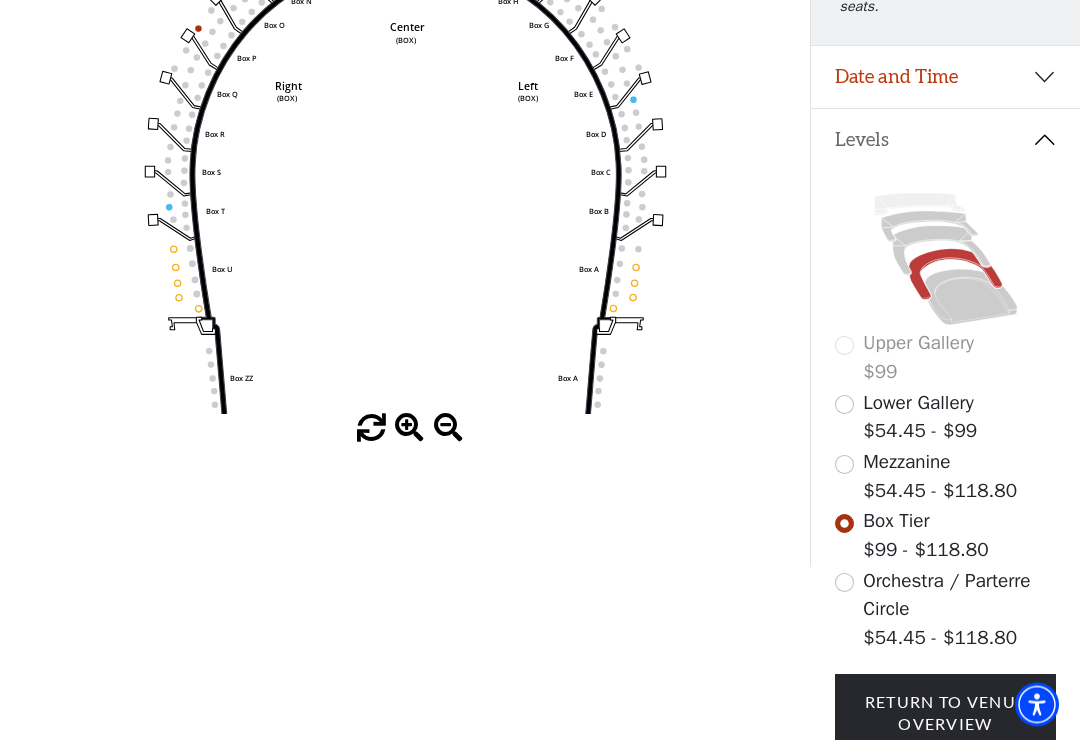 click at bounding box center (844, 583) 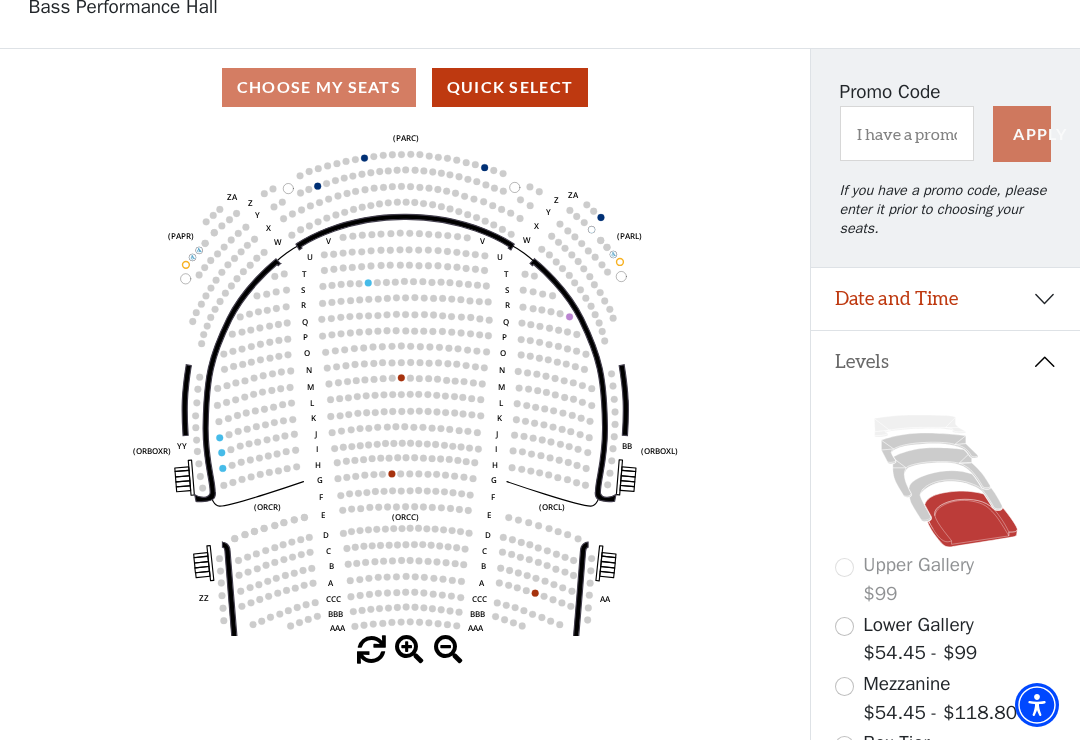 scroll, scrollTop: 0, scrollLeft: 0, axis: both 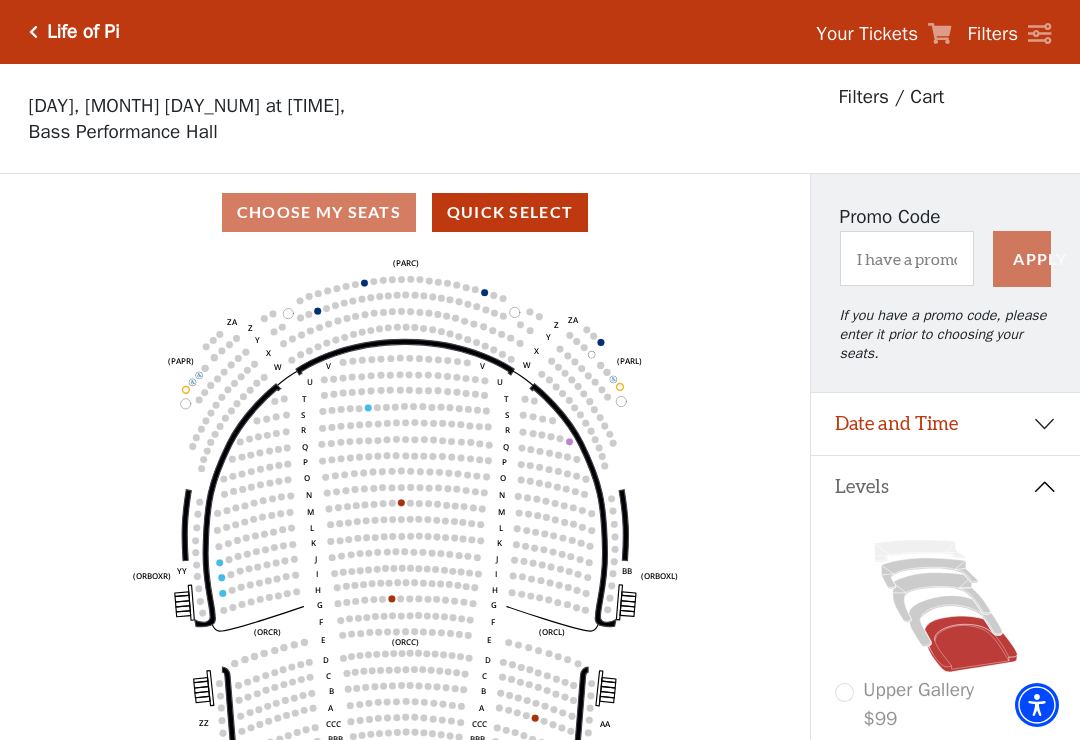 click on "Date and Time" at bounding box center (945, 424) 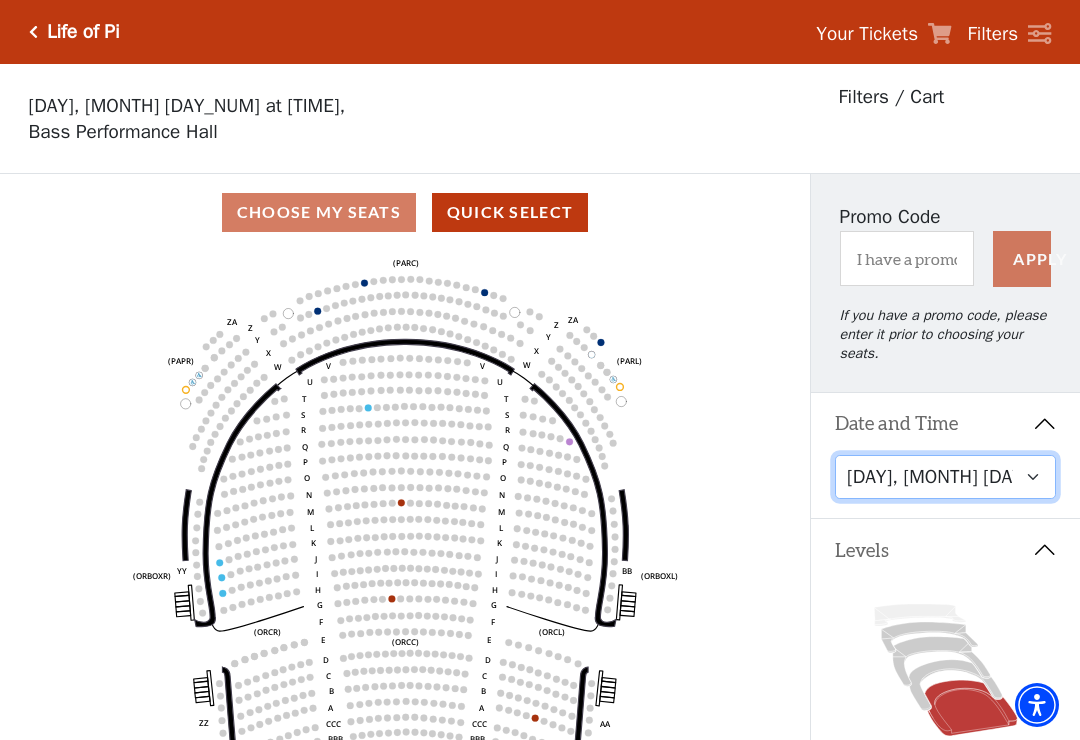 click on "[DAY], [MONTH] [DAY_NUM] at [TIME] [DAY], [MONTH] [DAY_NUM] at [TIME] [DAY], [MONTH] [DAY_NUM] at [TIME] [DAY], [MONTH] [DAY_NUM] at [TIME] [DAY], [MONTH] [DAY_NUM] at [TIME] [DAY], [MONTH] [DAY_NUM] at [TIME] [DAY], [MONTH] [DAY_NUM] at [TIME] [DAY], [MONTH] [DAY_NUM] at [TIME]" at bounding box center (946, 477) 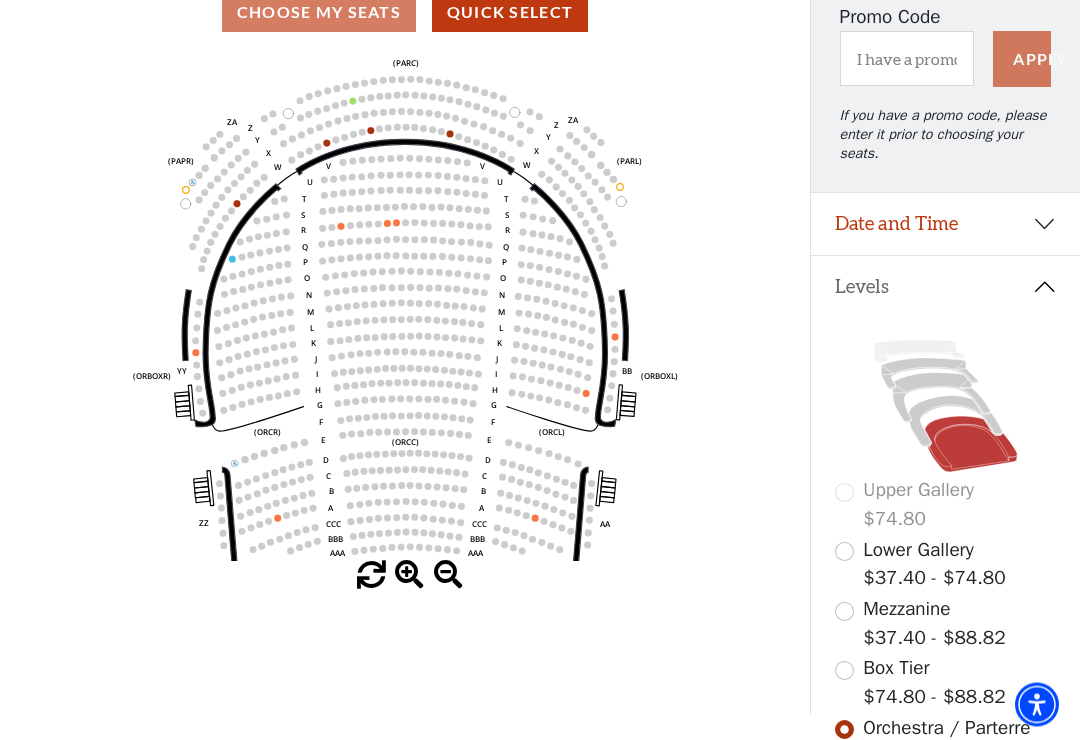 scroll, scrollTop: 200, scrollLeft: 0, axis: vertical 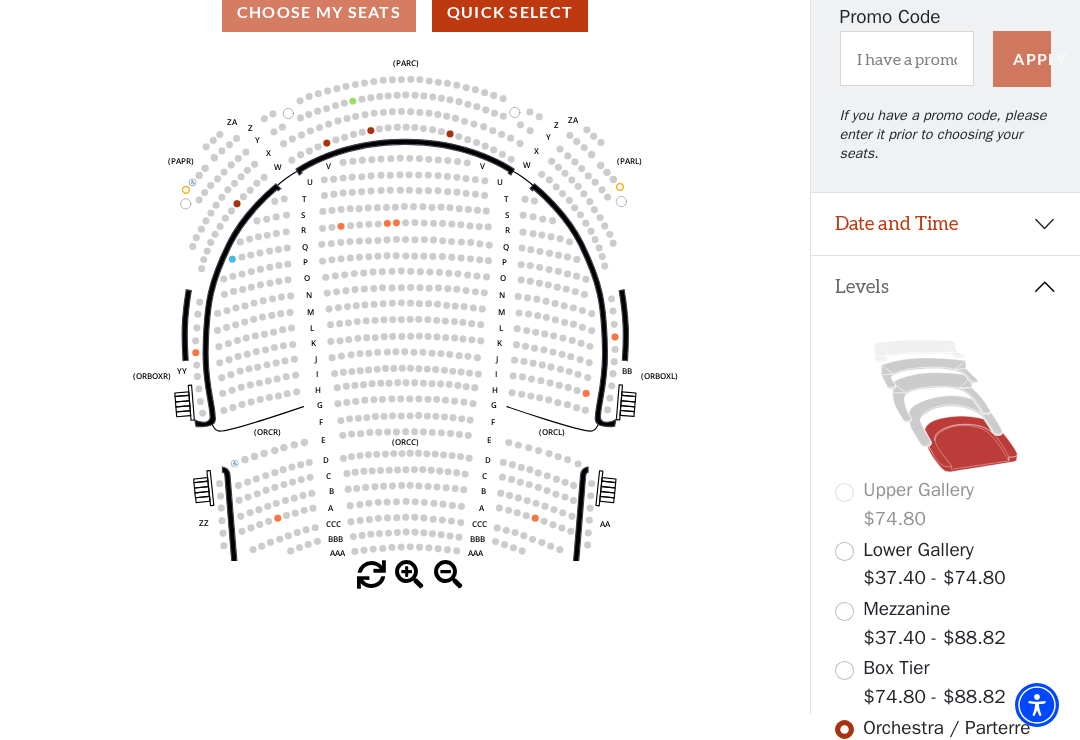 click at bounding box center (844, 670) 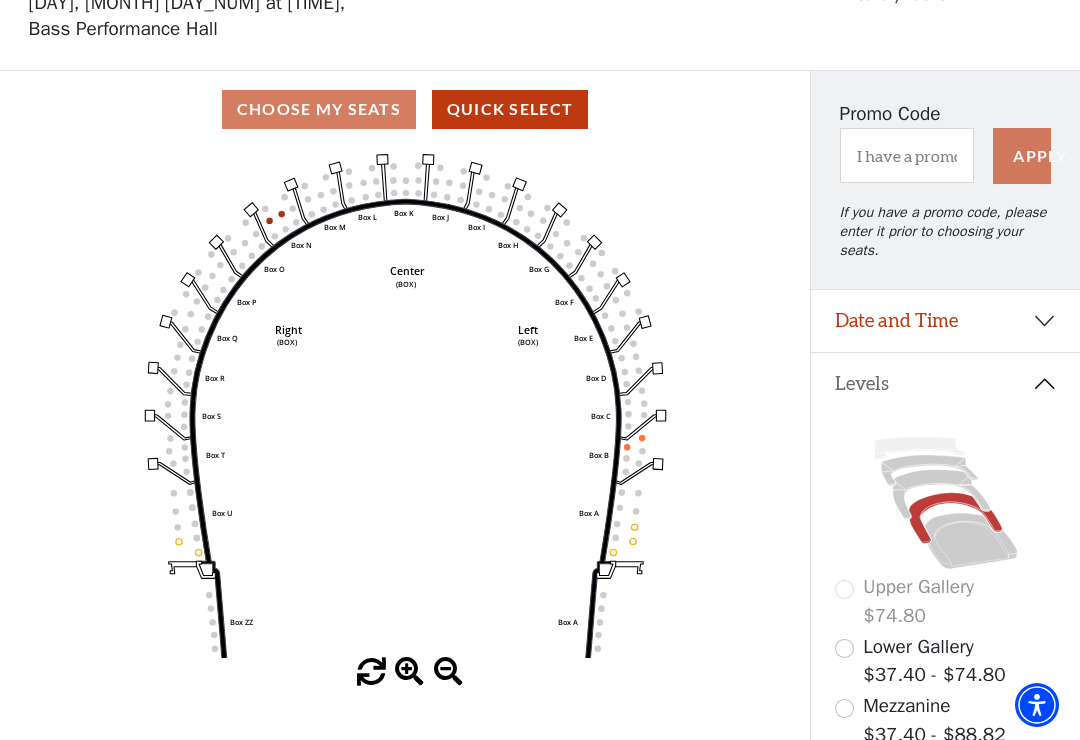 scroll, scrollTop: 186, scrollLeft: 0, axis: vertical 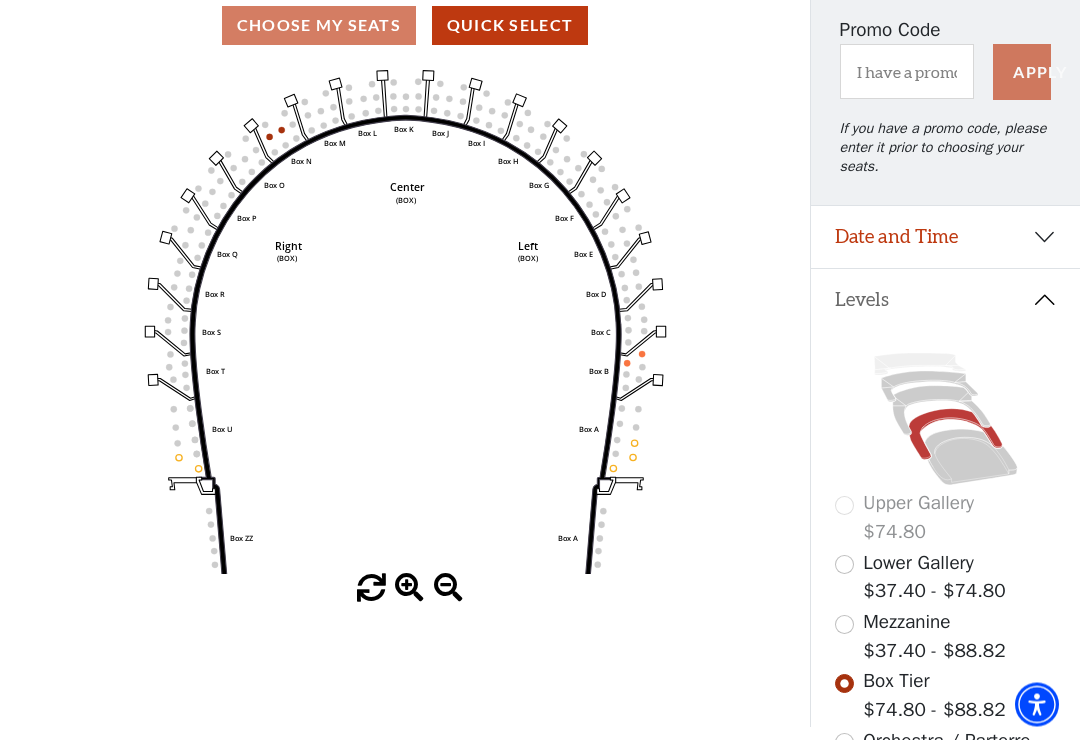 click at bounding box center (844, 625) 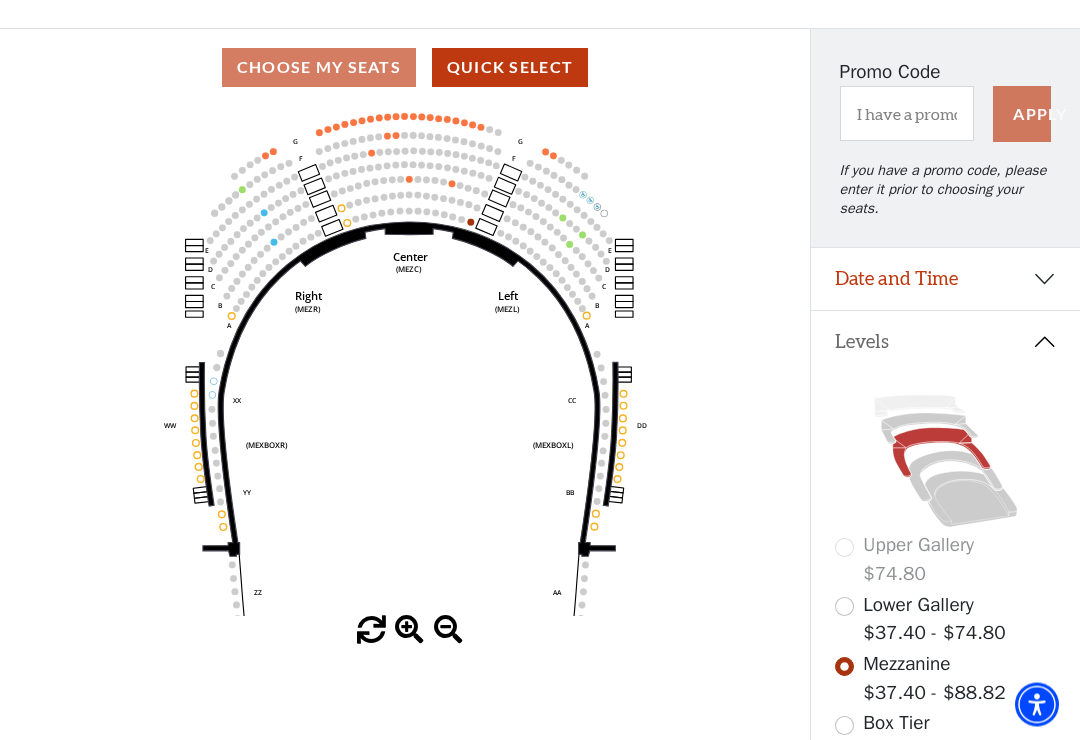 scroll, scrollTop: 159, scrollLeft: 0, axis: vertical 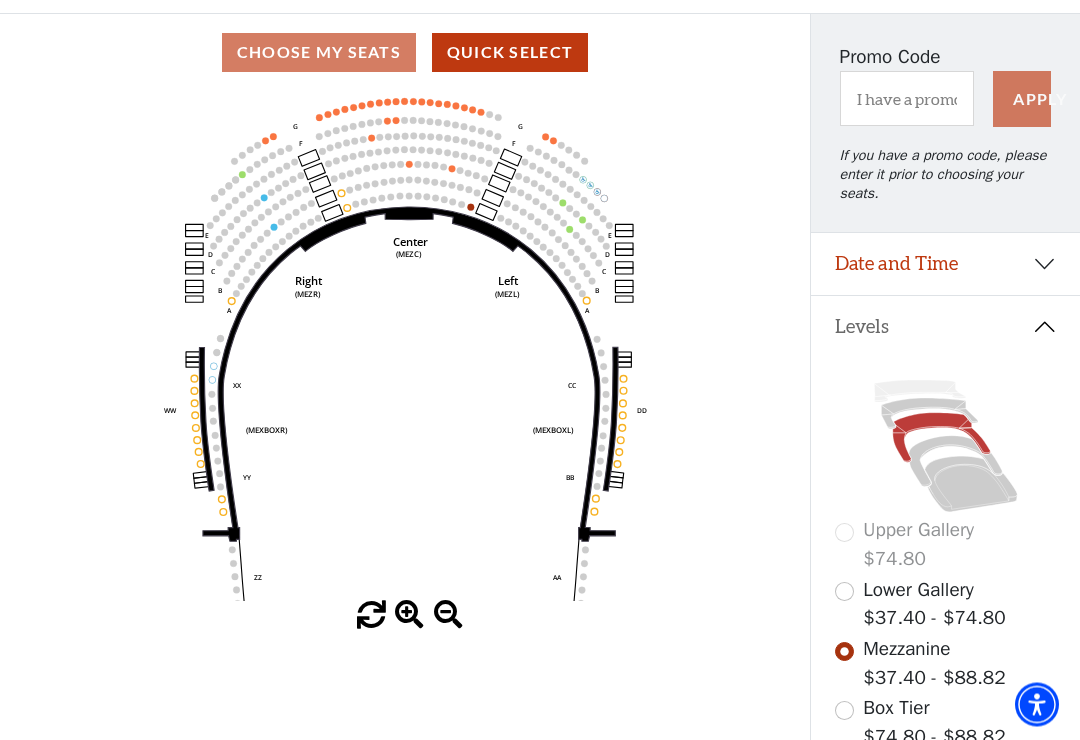 click at bounding box center [844, 592] 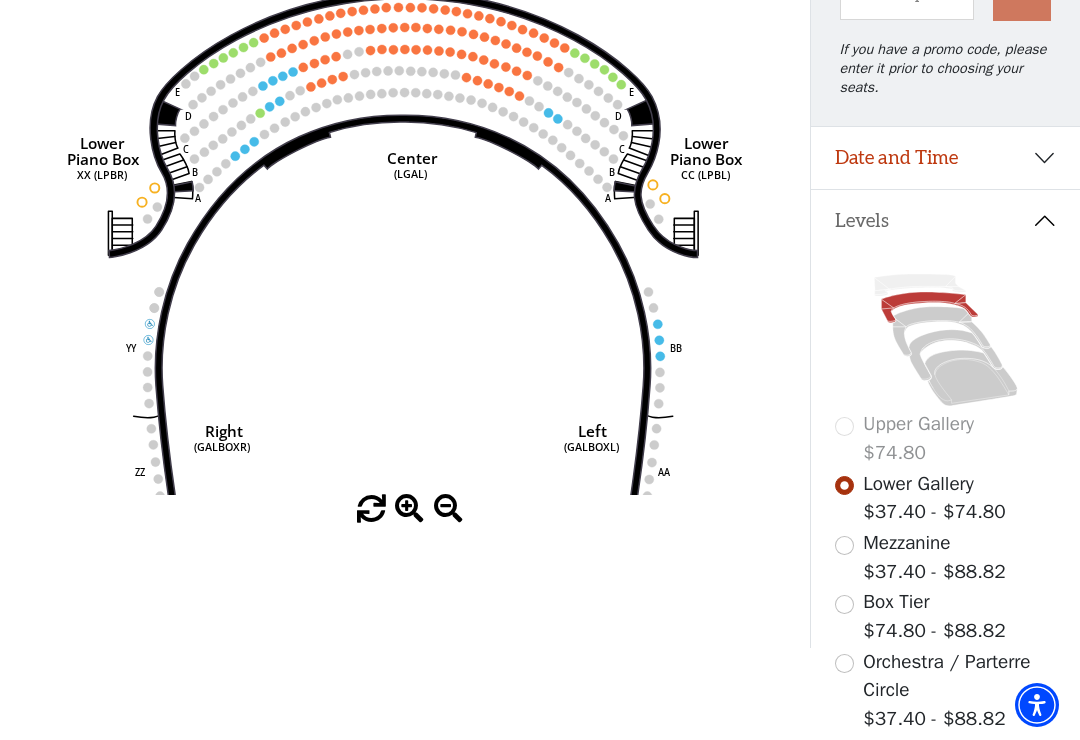 scroll, scrollTop: 266, scrollLeft: 0, axis: vertical 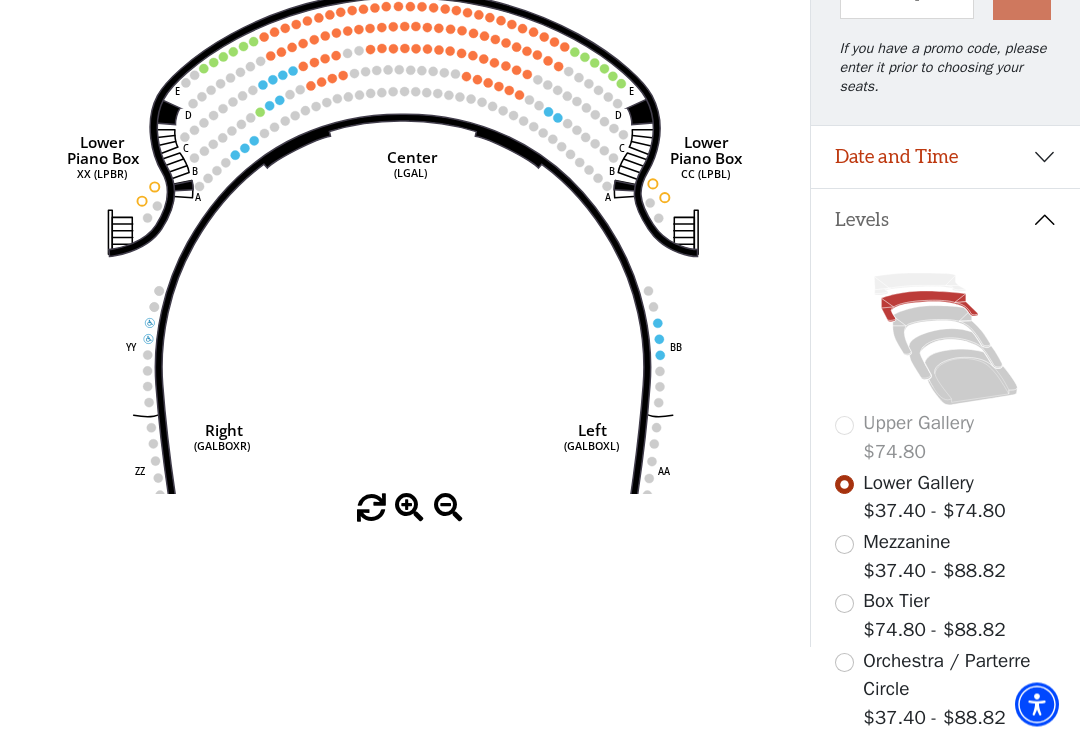 click at bounding box center (844, 604) 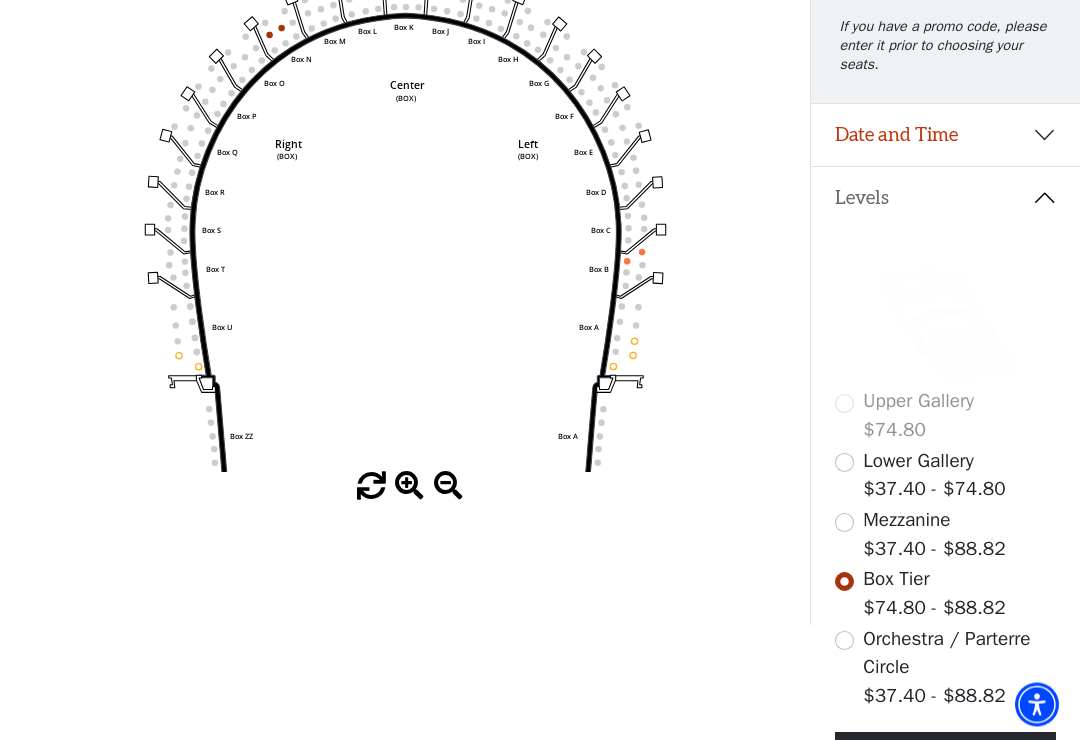 scroll, scrollTop: 290, scrollLeft: 0, axis: vertical 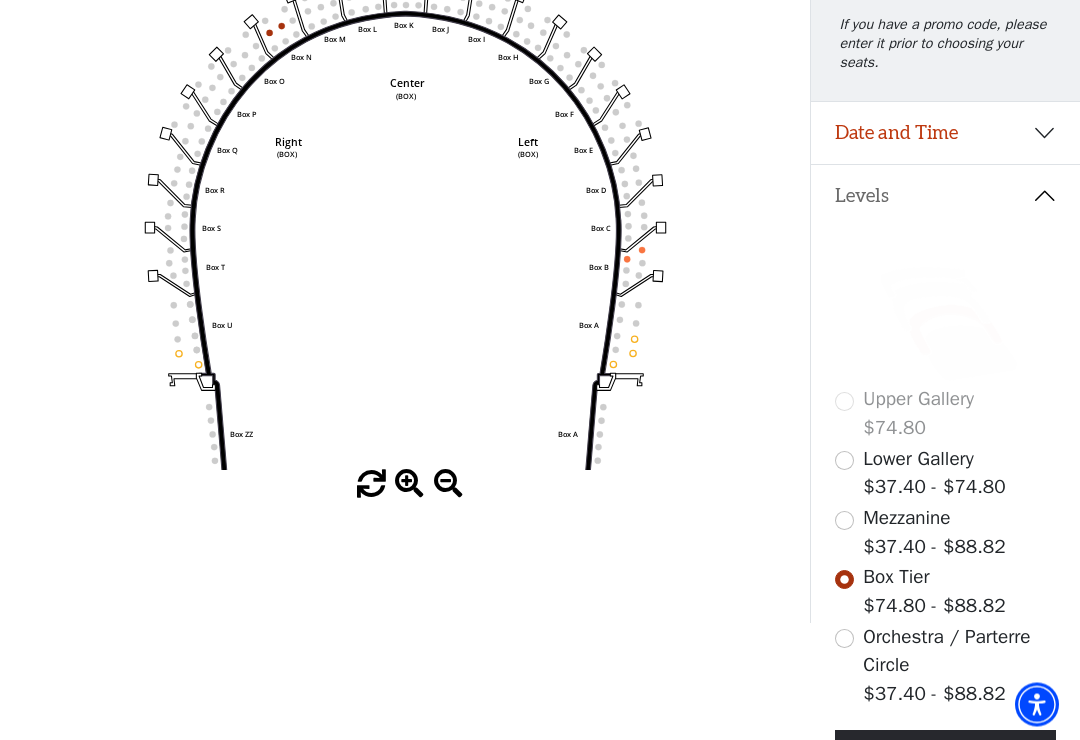 click at bounding box center (844, 521) 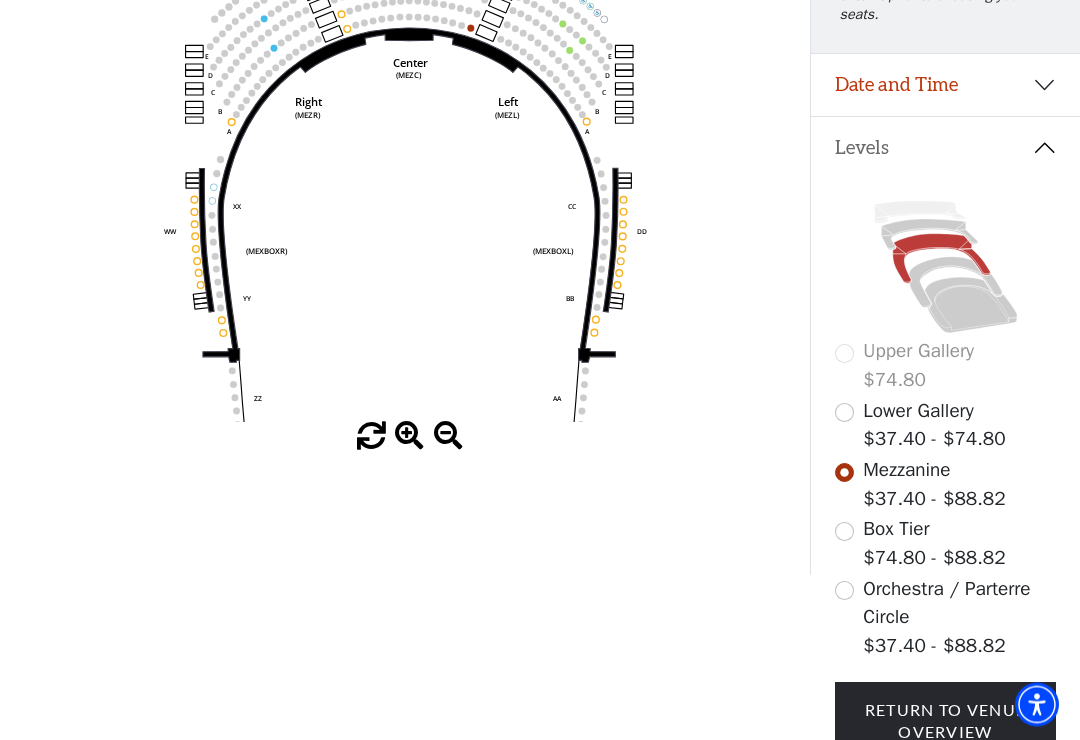 scroll, scrollTop: 339, scrollLeft: 0, axis: vertical 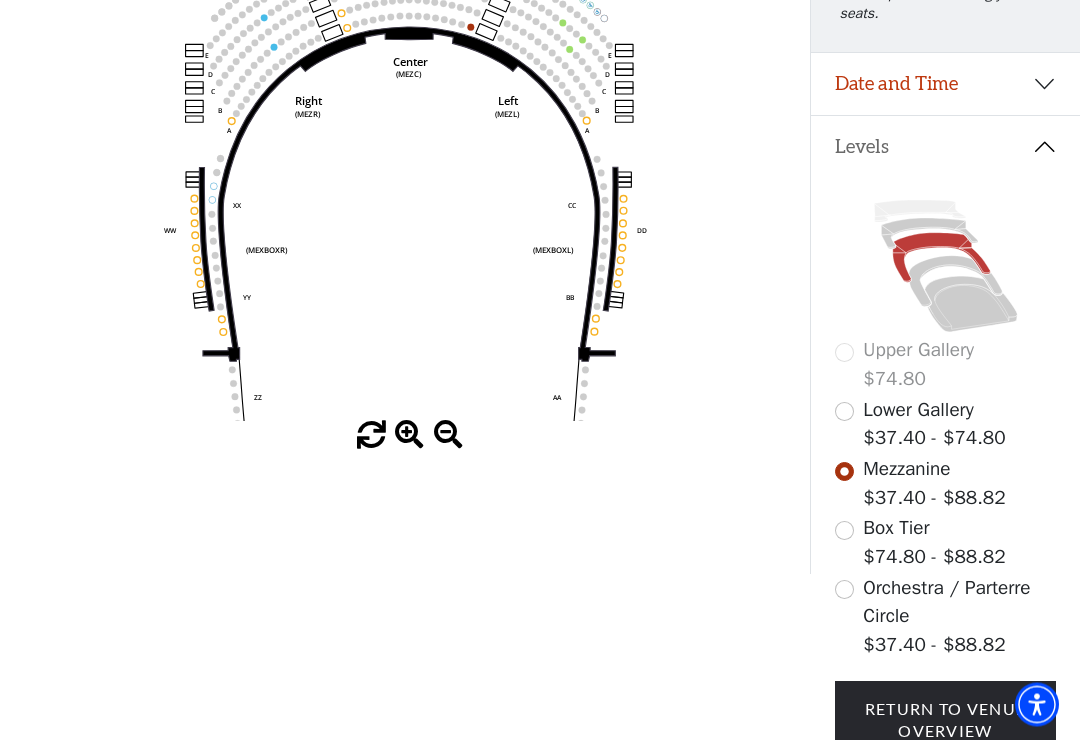 click at bounding box center (844, 412) 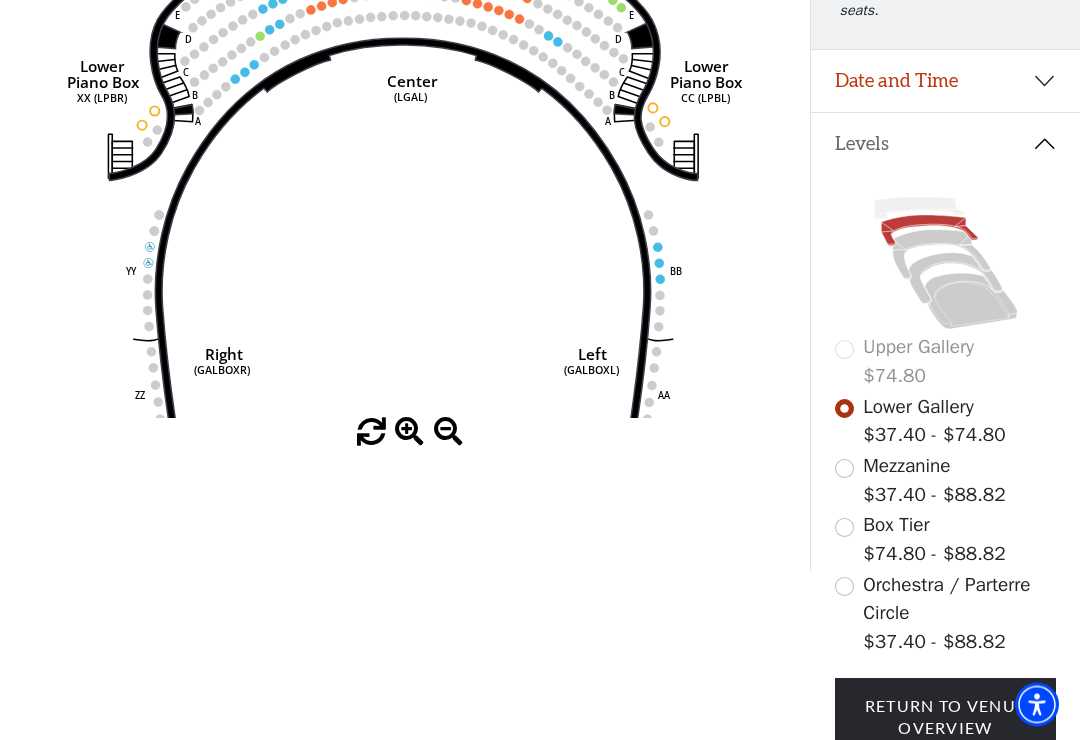 scroll, scrollTop: 346, scrollLeft: 0, axis: vertical 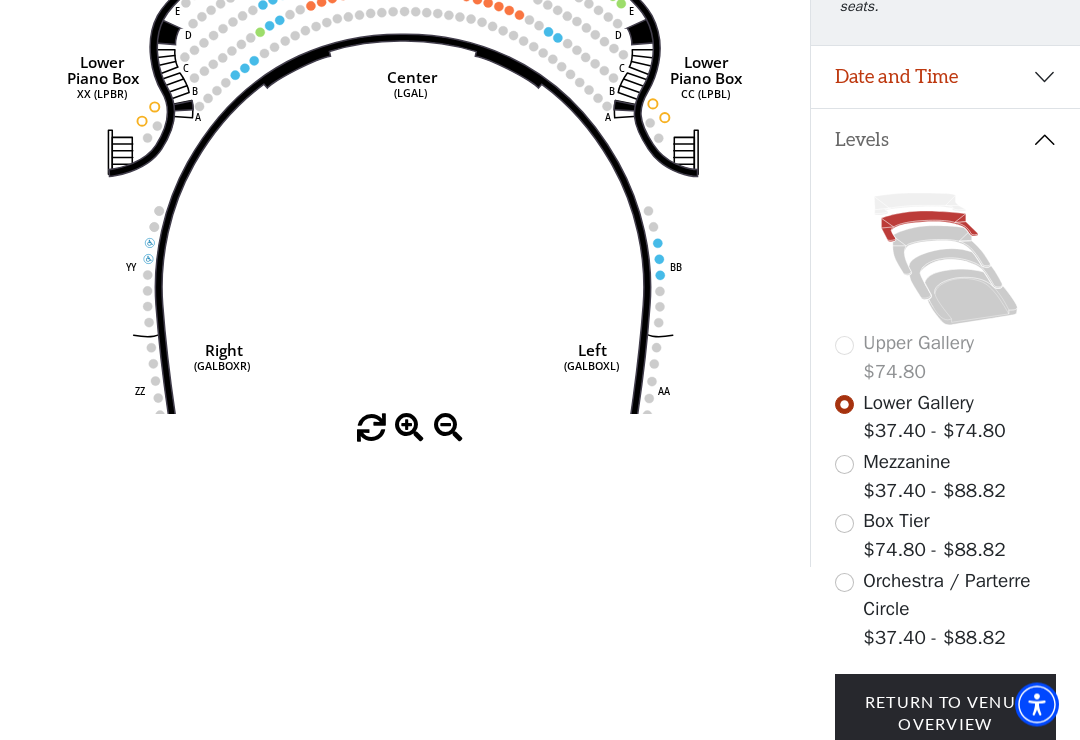 click at bounding box center (844, 583) 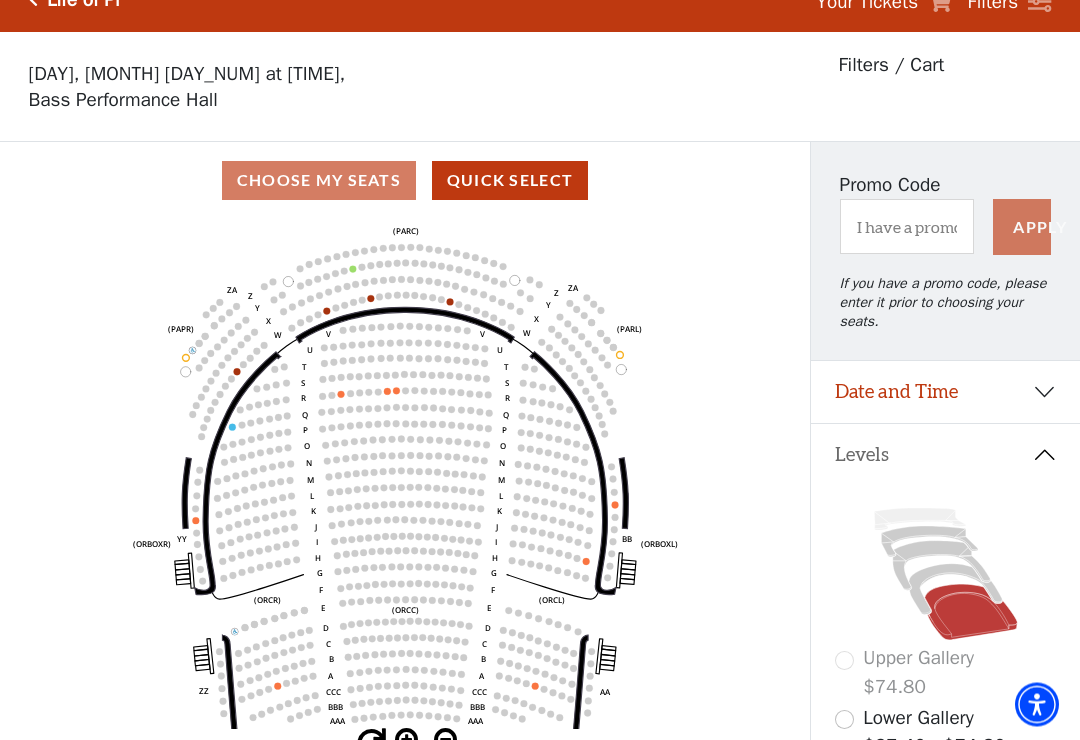 scroll, scrollTop: 93, scrollLeft: 0, axis: vertical 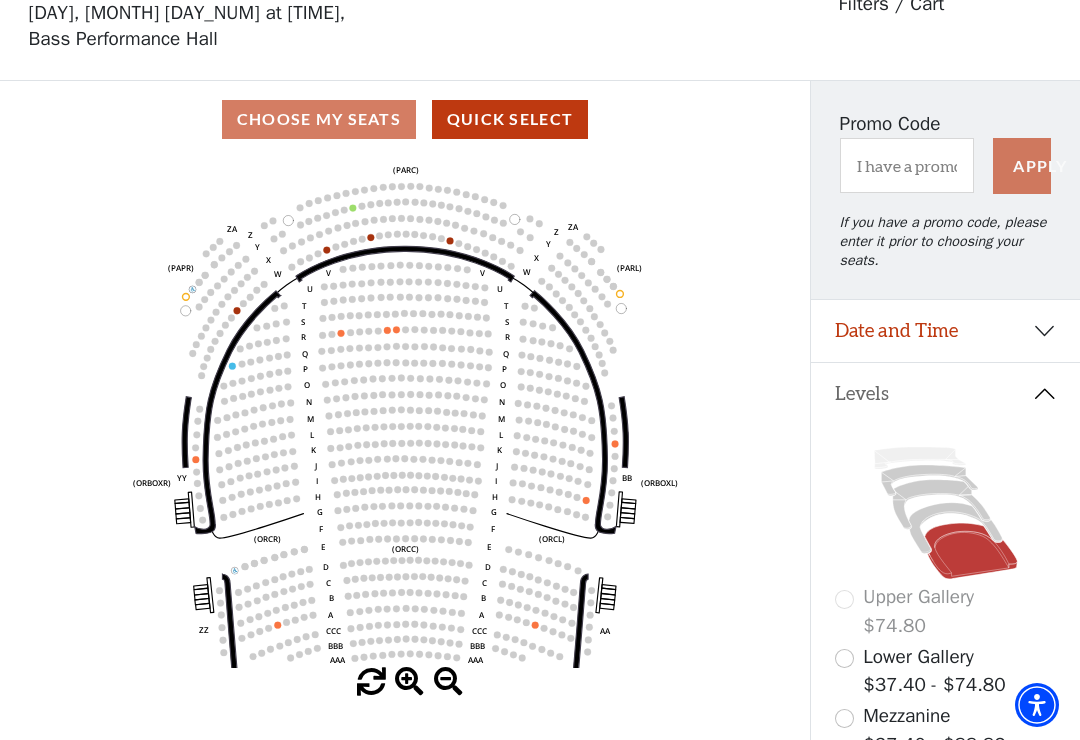 click on "Date and Time" at bounding box center (945, 331) 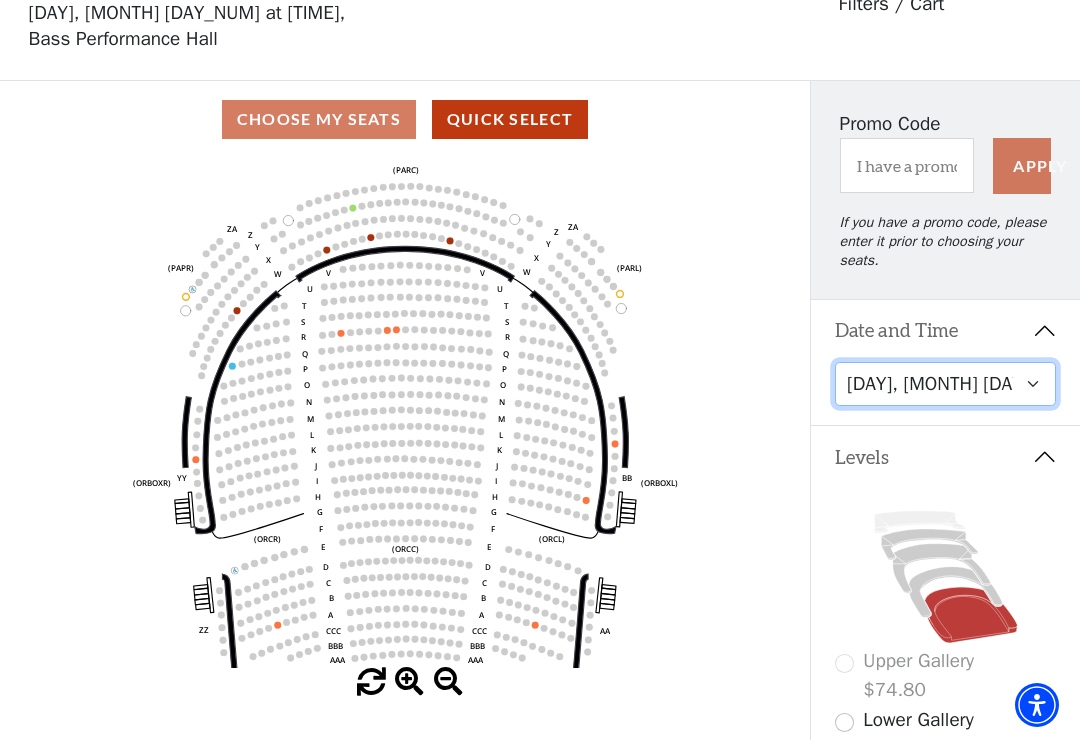 click on "[DAY], [MONTH] [DAY_NUM] at [TIME] [DAY], [MONTH] [DAY_NUM] at [TIME] [DAY], [MONTH] [DAY_NUM] at [TIME] [DAY], [MONTH] [DAY_NUM] at [TIME] [DAY], [MONTH] [DAY_NUM] at [TIME] [DAY], [MONTH] [DAY_NUM] at [TIME] [DAY], [MONTH] [DAY_NUM] at [TIME] [DAY], [MONTH] [DAY_NUM] at [TIME]" at bounding box center (946, 384) 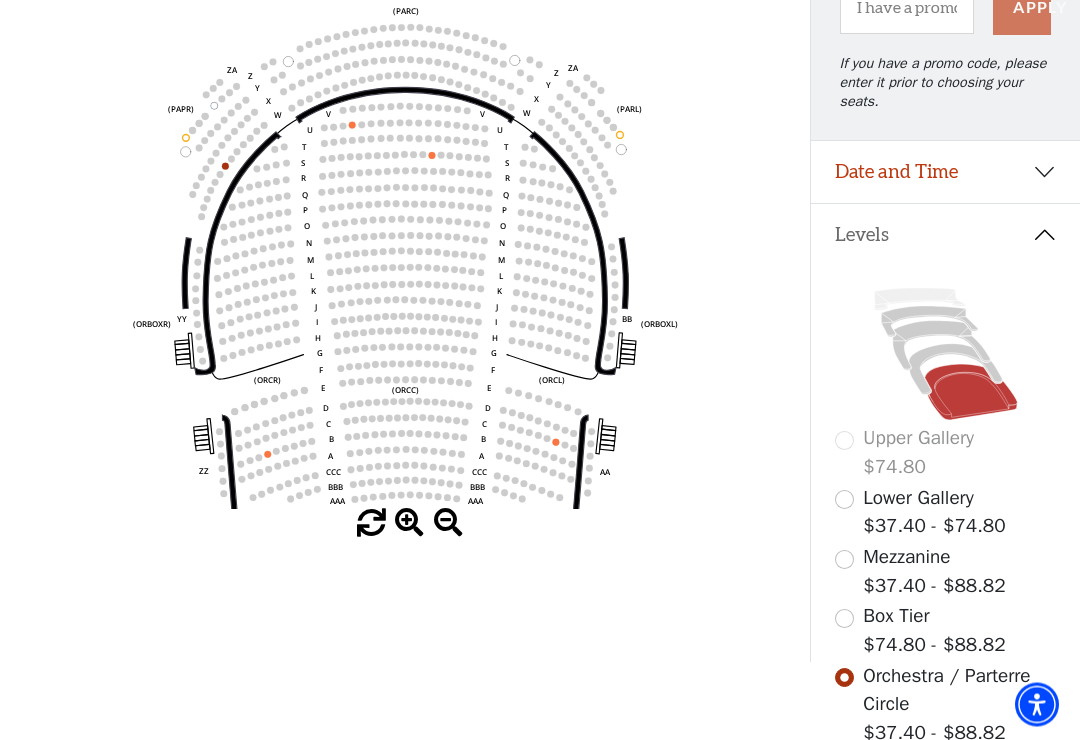 scroll, scrollTop: 253, scrollLeft: 0, axis: vertical 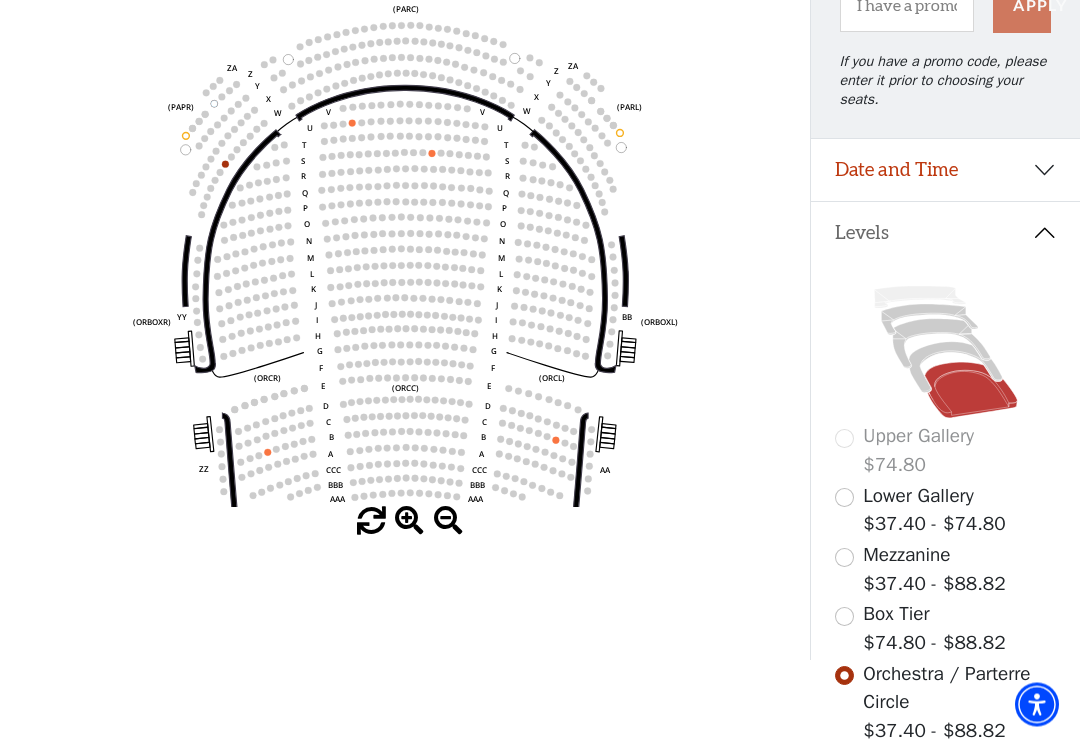 click at bounding box center (844, 617) 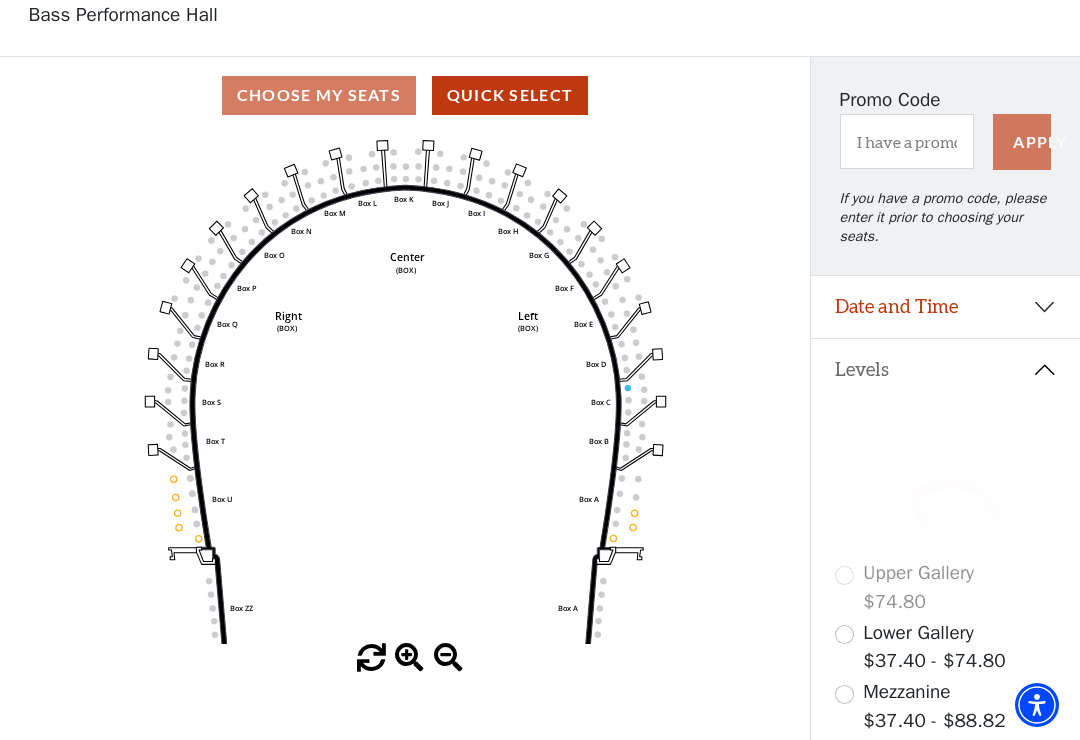 scroll, scrollTop: 143, scrollLeft: 0, axis: vertical 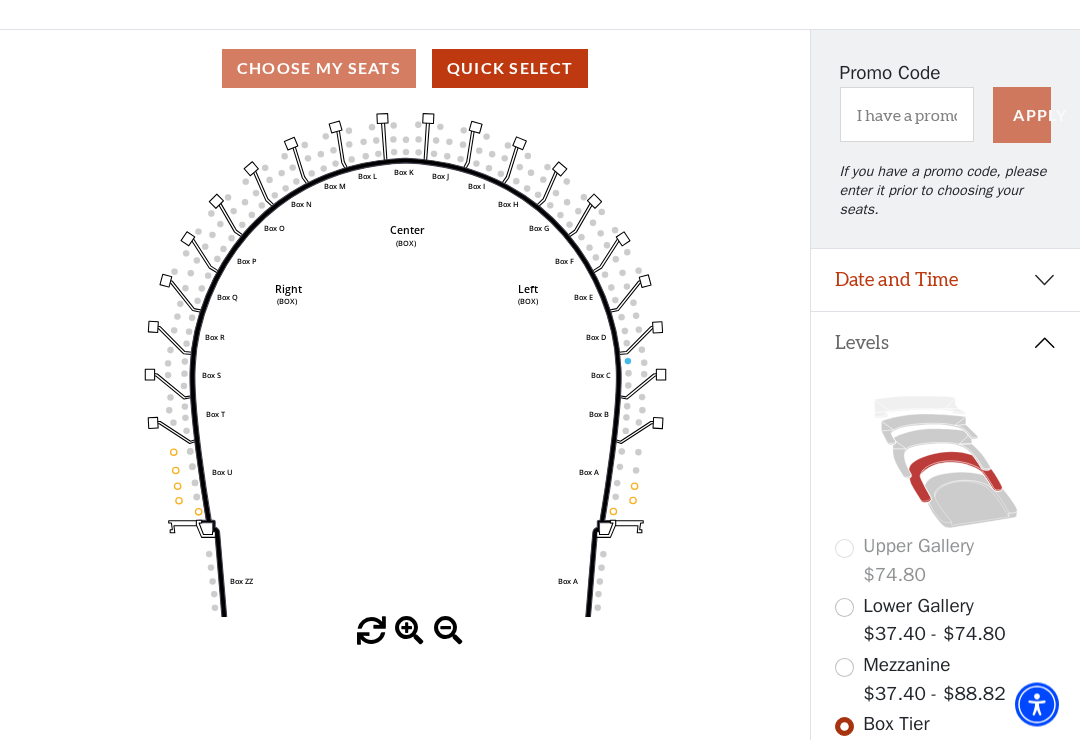 click at bounding box center (844, 668) 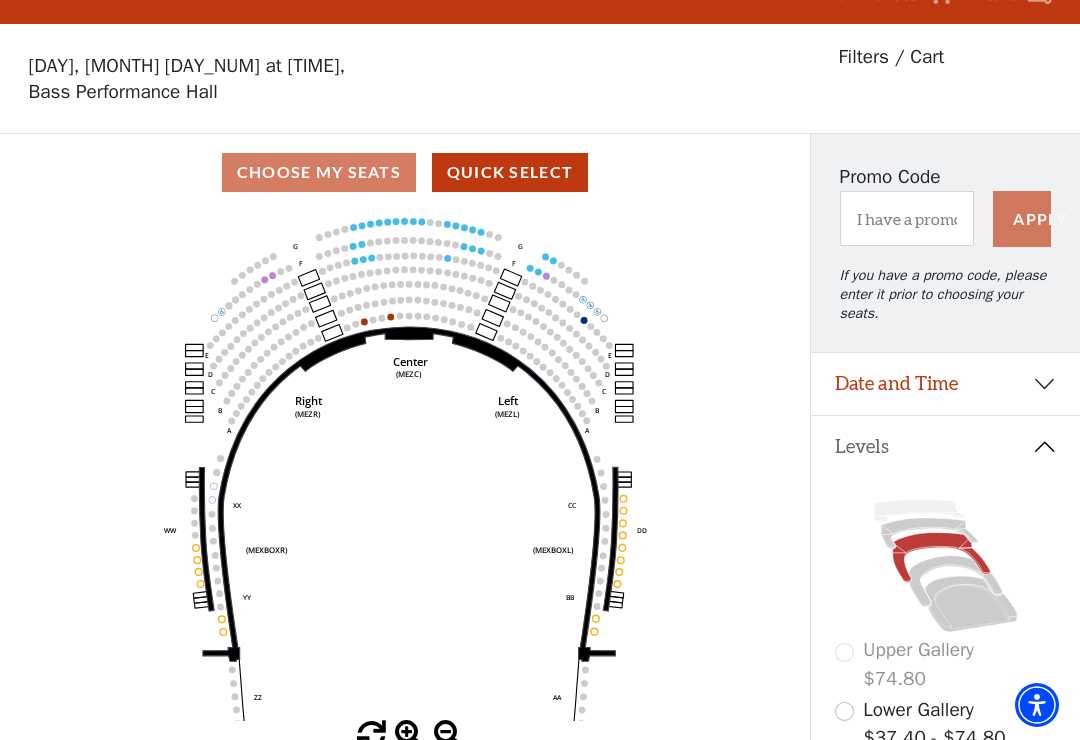 scroll, scrollTop: 93, scrollLeft: 0, axis: vertical 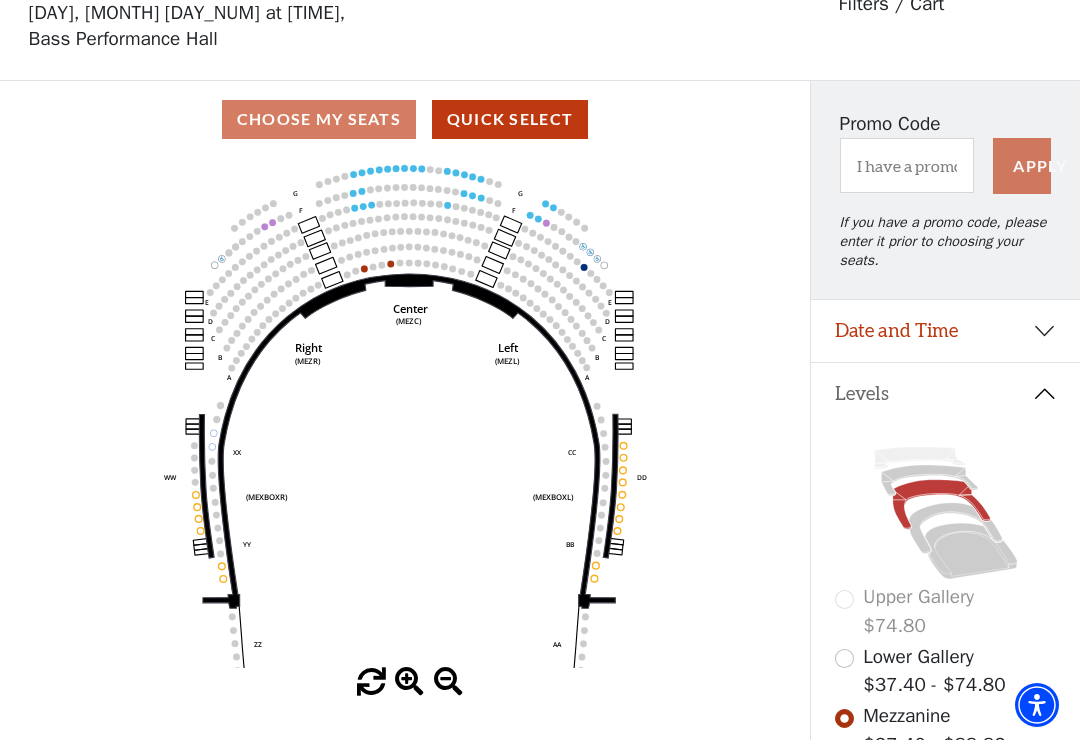 click at bounding box center [844, 658] 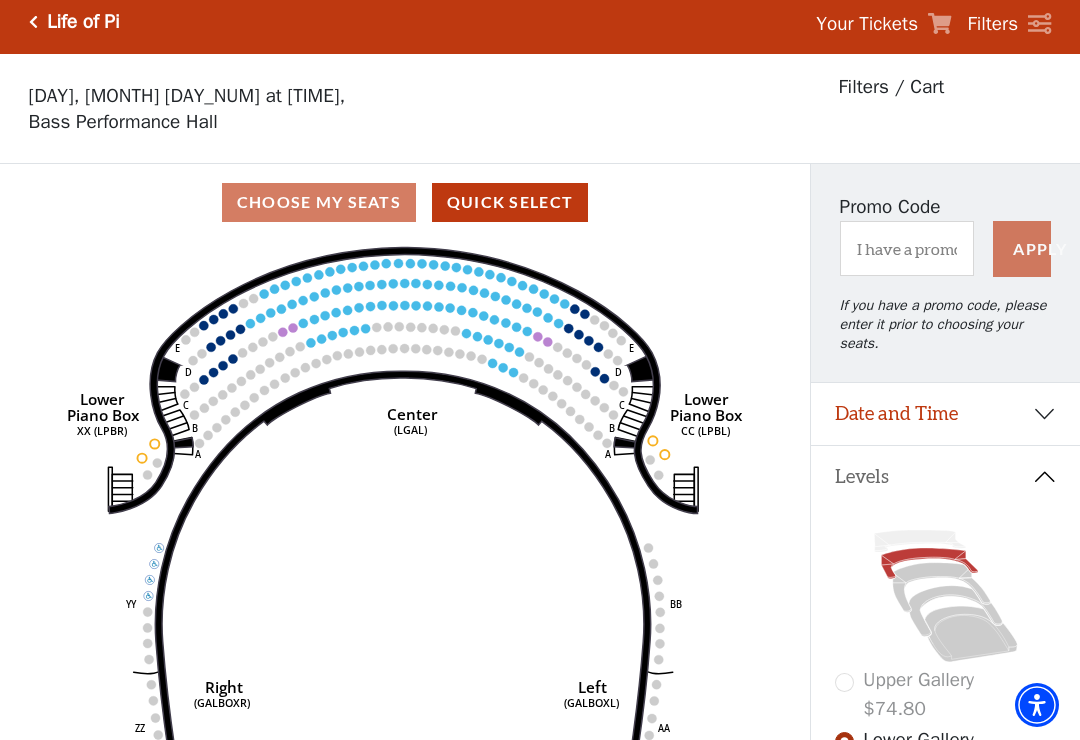 scroll, scrollTop: 0, scrollLeft: 0, axis: both 